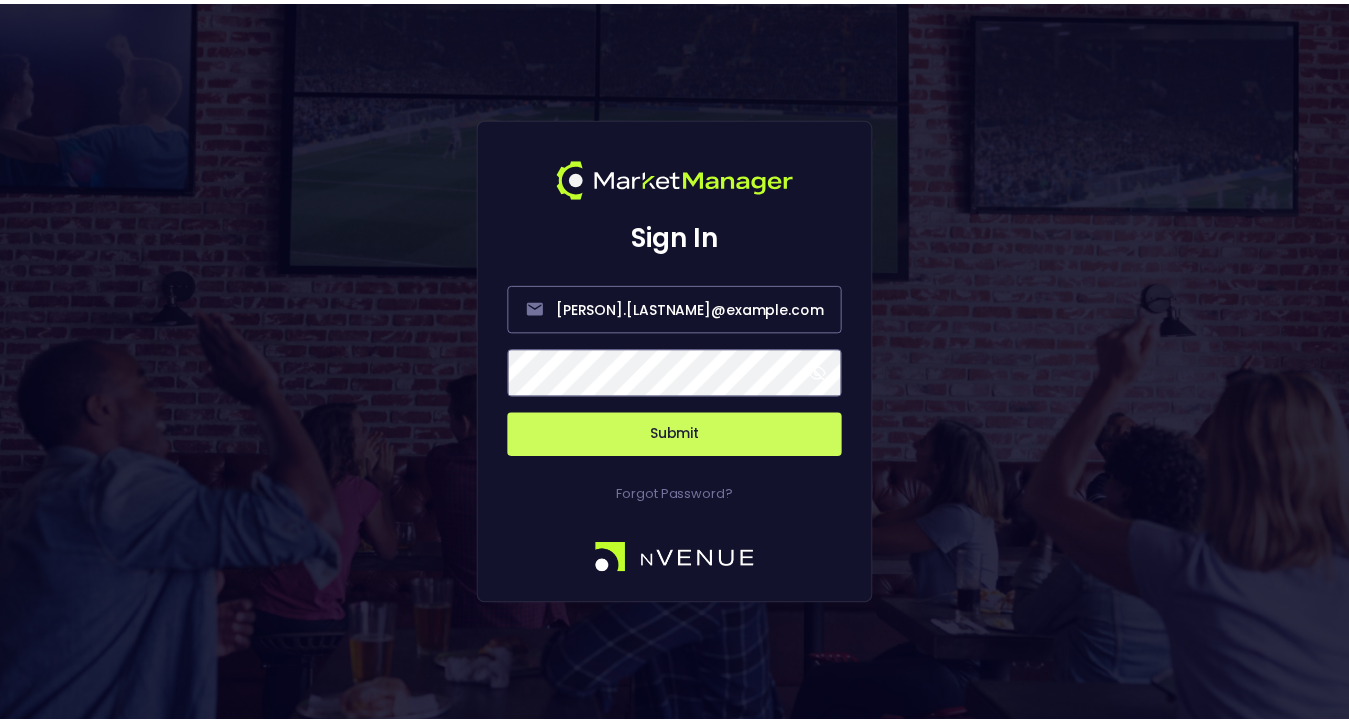 scroll, scrollTop: 0, scrollLeft: 0, axis: both 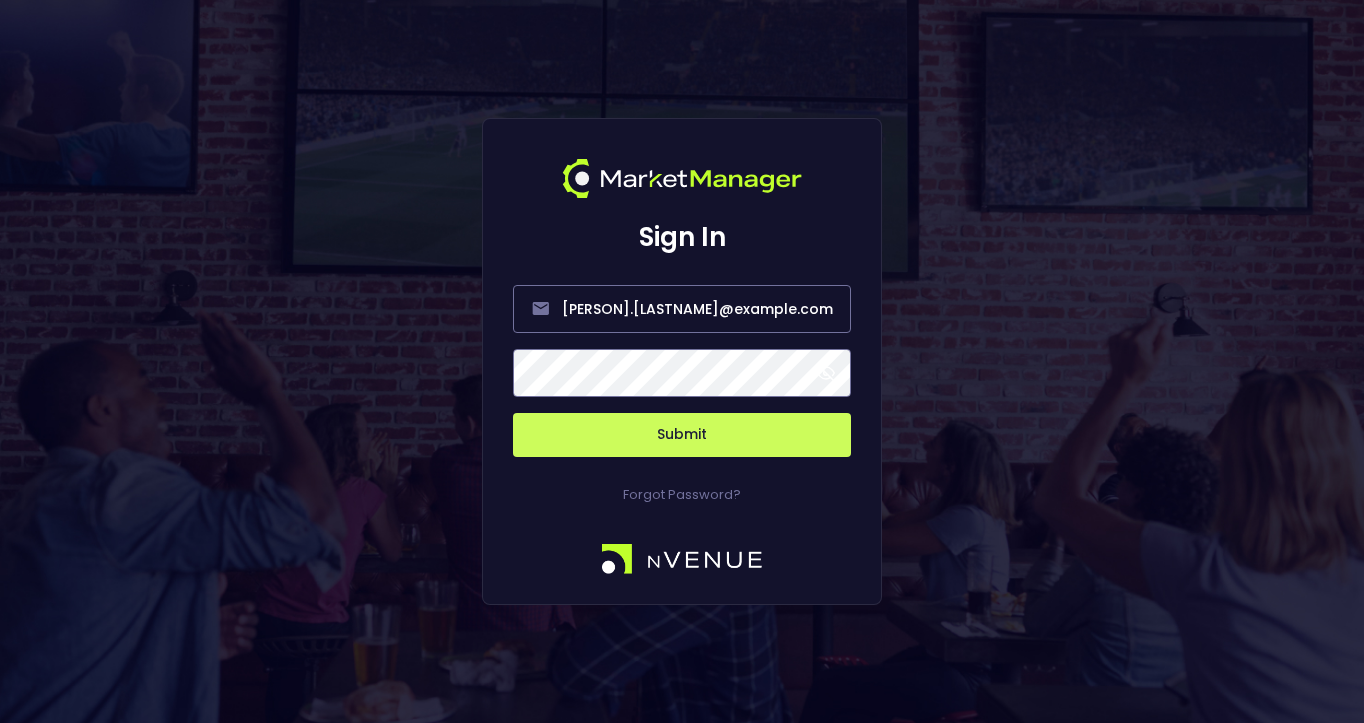 click at bounding box center [826, 373] 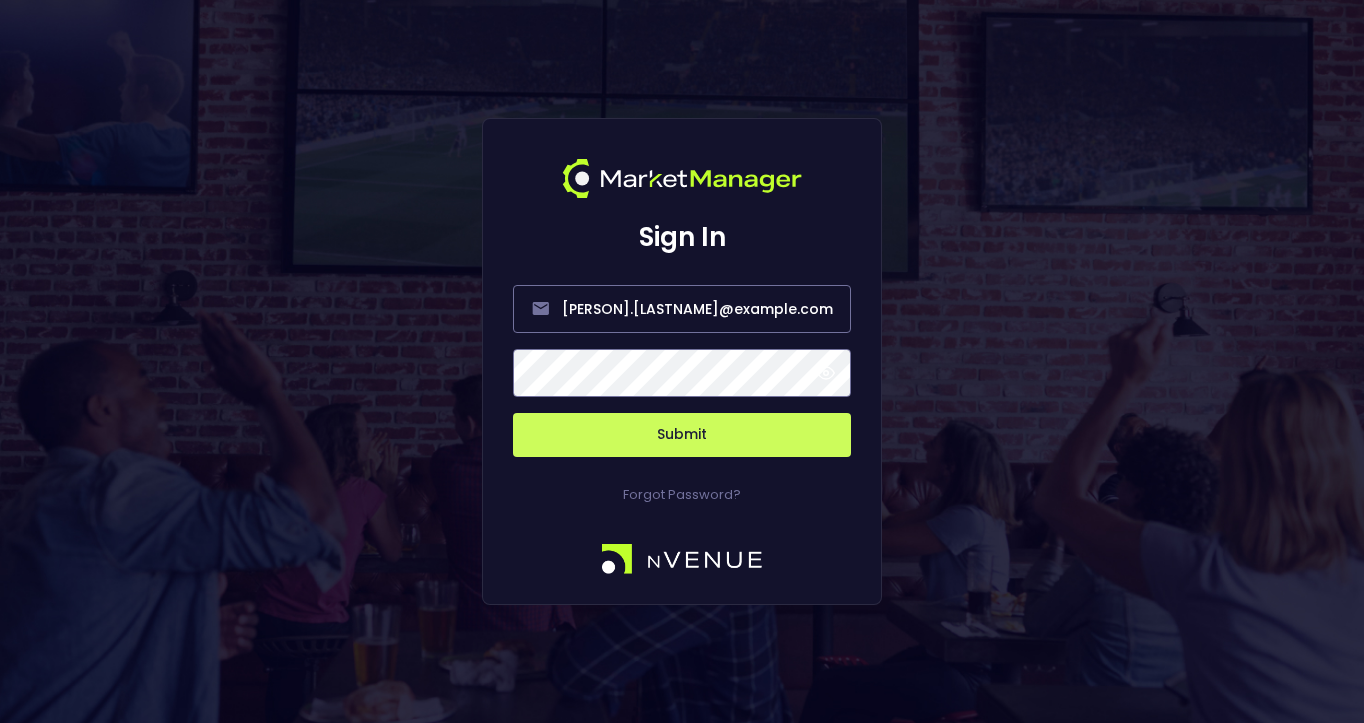 click on "Submit" at bounding box center [682, 435] 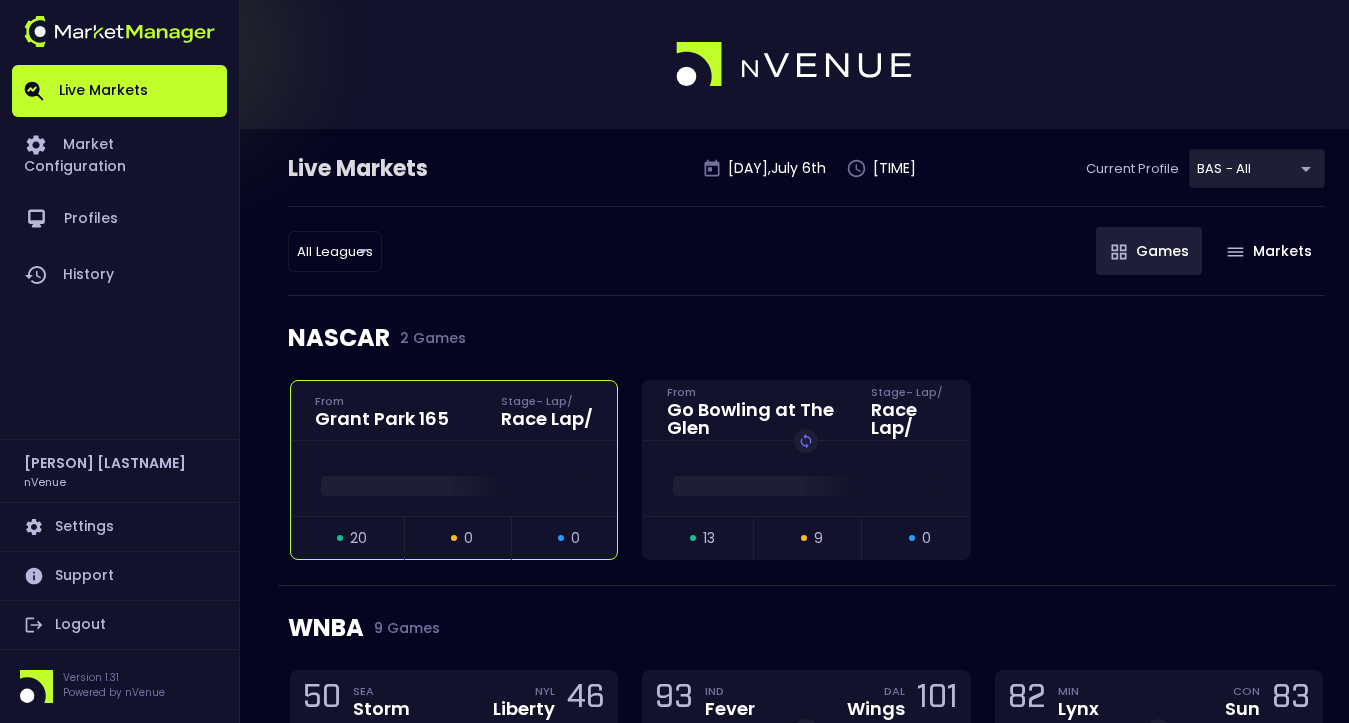 click on "Race Lap /" at bounding box center [547, 419] 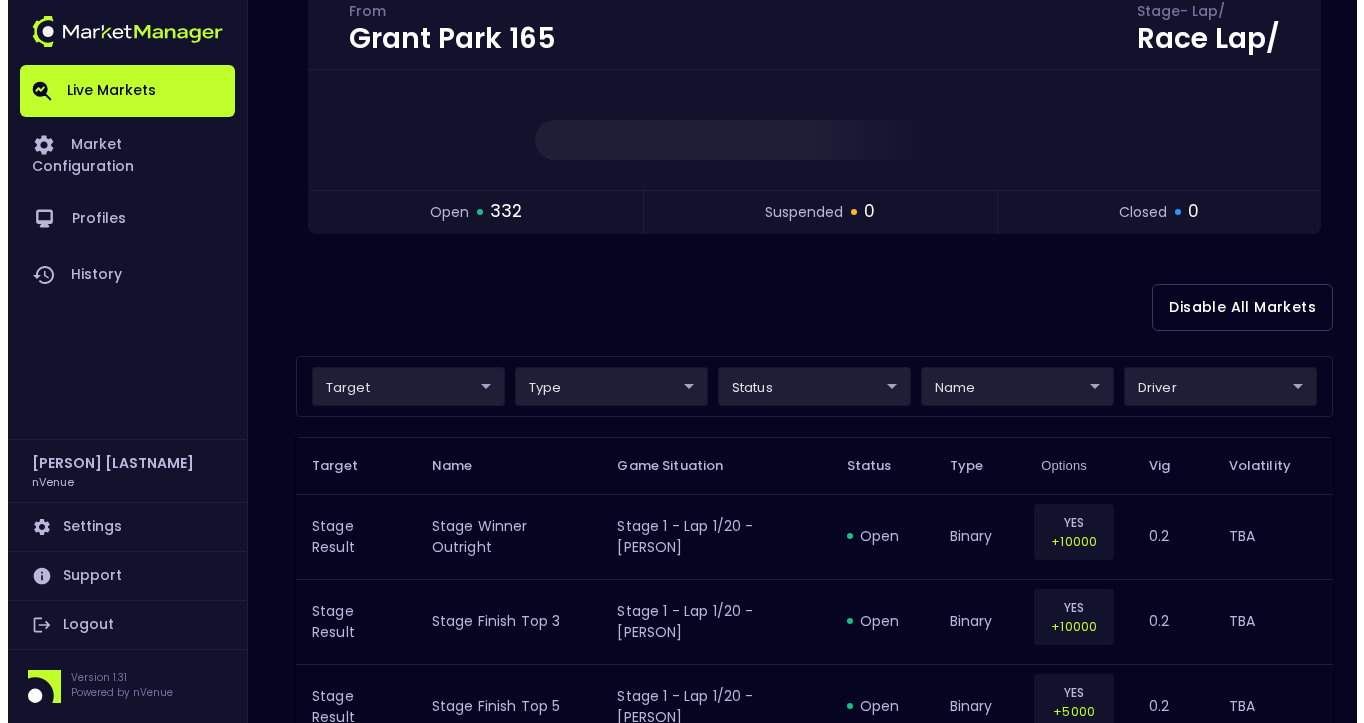 scroll, scrollTop: 253, scrollLeft: 0, axis: vertical 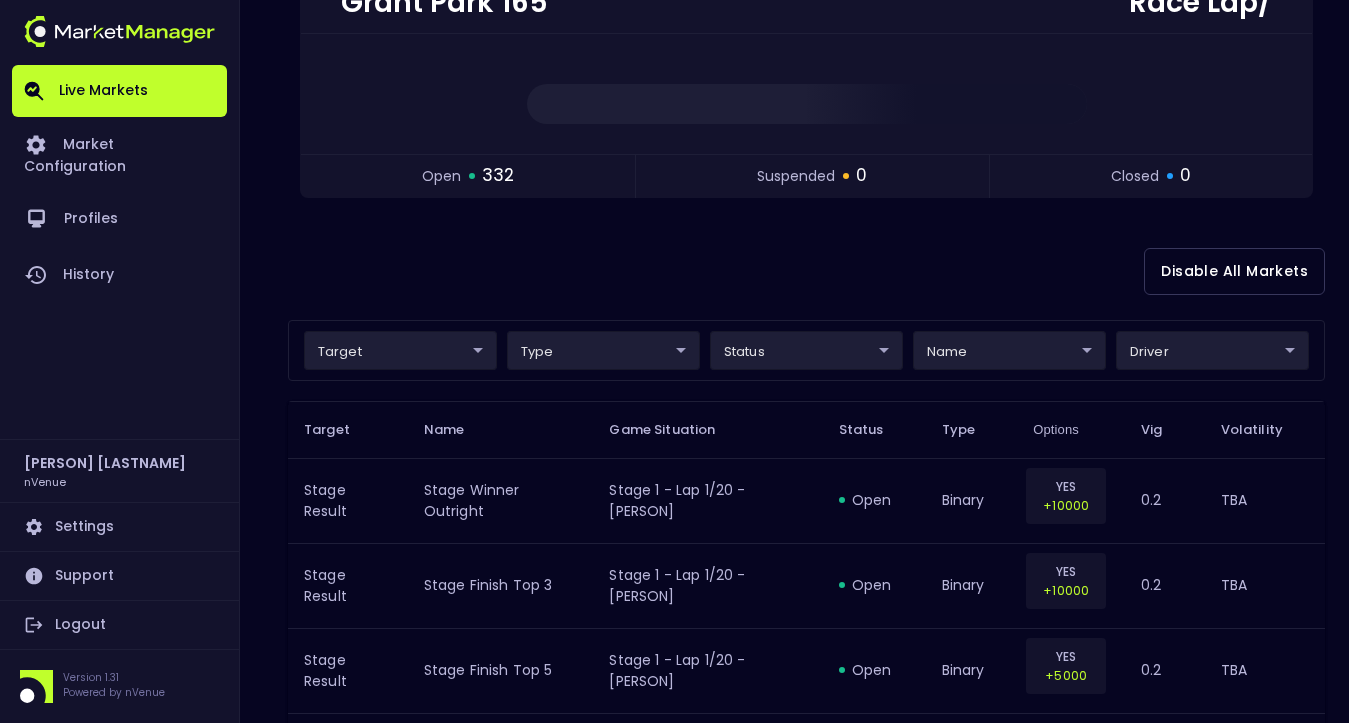 click on "Live Markets Market Configuration Profiles History [PERSON] [LASTNAME] nVenue Settings Support Logout Version 1.31 Powered by nVenue < All Games Sunday , July 6th [TIME] Current Profile BAS - All [UUID] Select Target Market Status Type Vig Volatility Options Close Grant Park 165 From Stage - Lap / Race Lap / open 332 suspended 0 closed 0 Disable All Markets target type status name driver Target Name Game Situation Status Type Options Vig Volatility Stage Result Stage Winner Outright Stage 1 - Lap 1/20 - [PERSON] open binary YES +10000 0.2 TBA Stage Result Stage Finish Top 3 Stage 1 - Lap 1/20 - [PERSON] open binary YES +10000 0.2 TBA Stage Result Stage Finish Top 5 Stage 1 - Lap 1/20 - [PERSON] open binary YES +5000 0.2 TBA Stage Result Stage Finish Top 10 Stage 1 - Lap 1/20 - [PERSON] open binary YES +1100 0.2 TBA Stage Result Stage Winner Outright Stage 1 - Lap 1/20 - [PERSON]" at bounding box center (674, 1215) 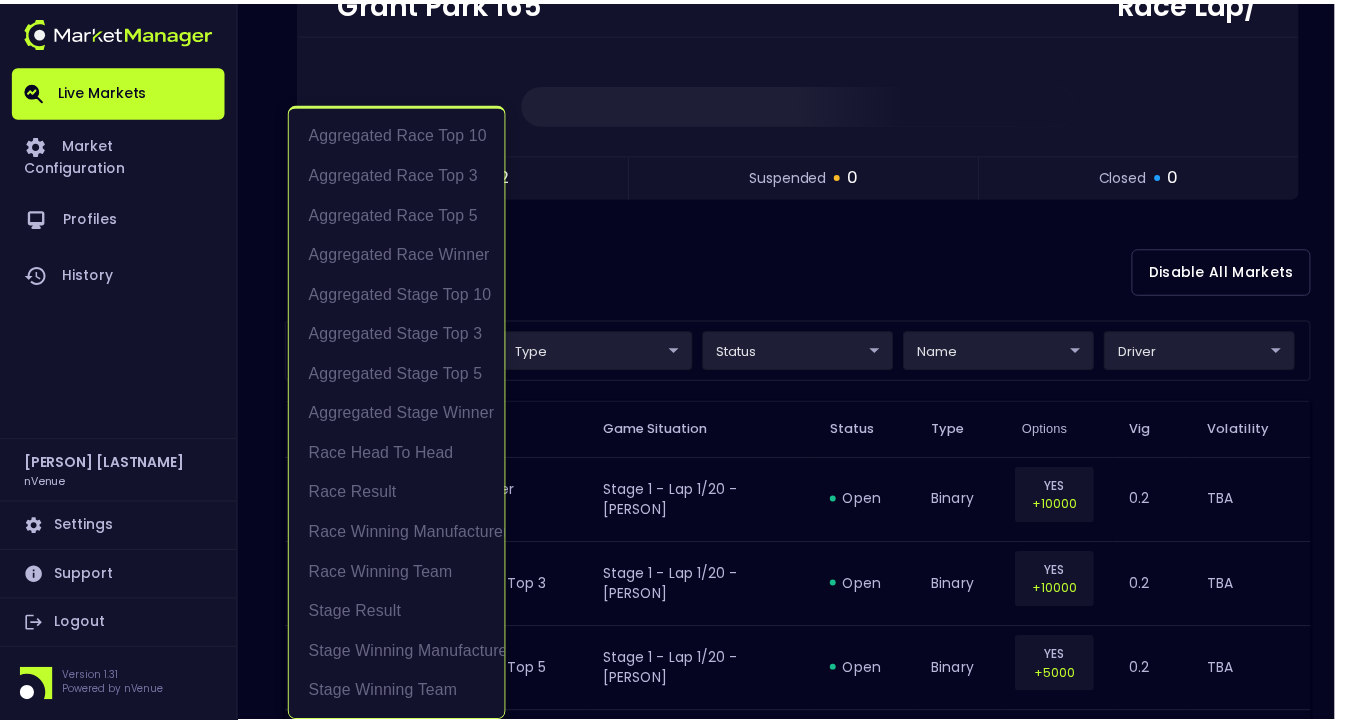 scroll, scrollTop: 0, scrollLeft: 0, axis: both 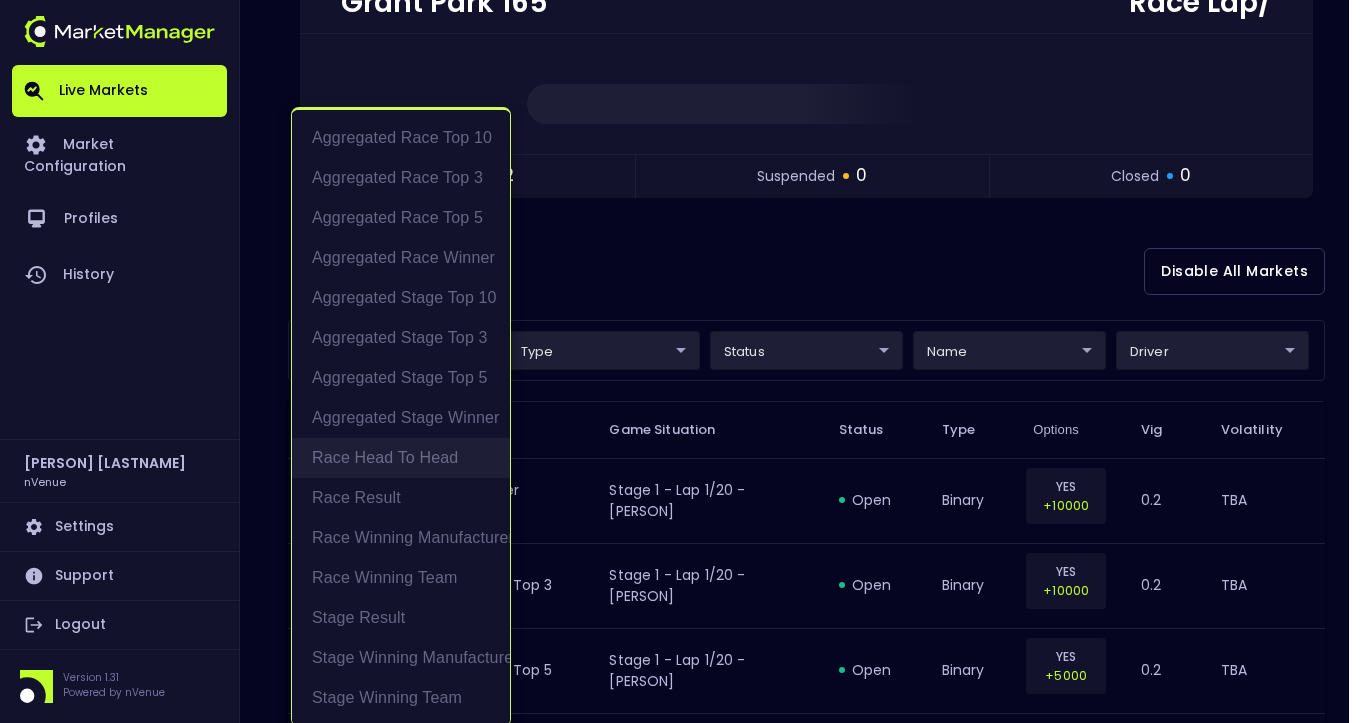 click on "Race Head to Head" at bounding box center [401, 458] 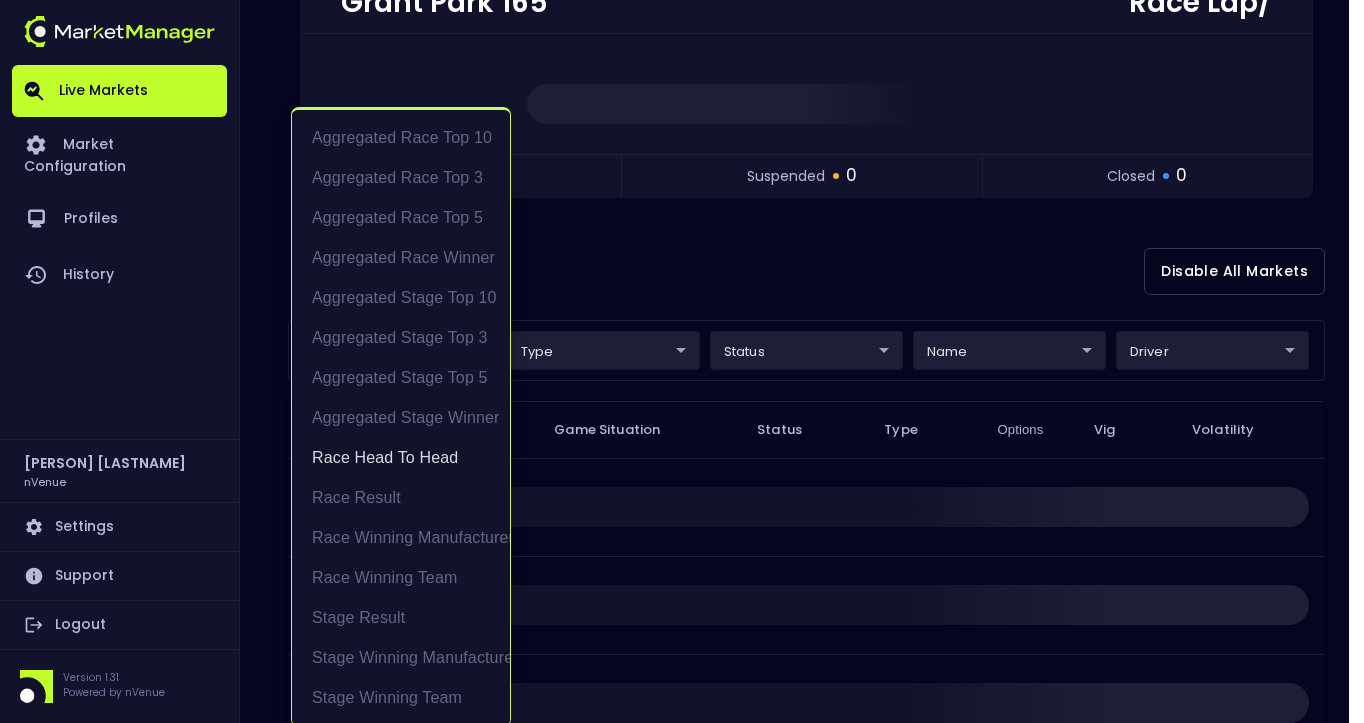 click at bounding box center [682, 361] 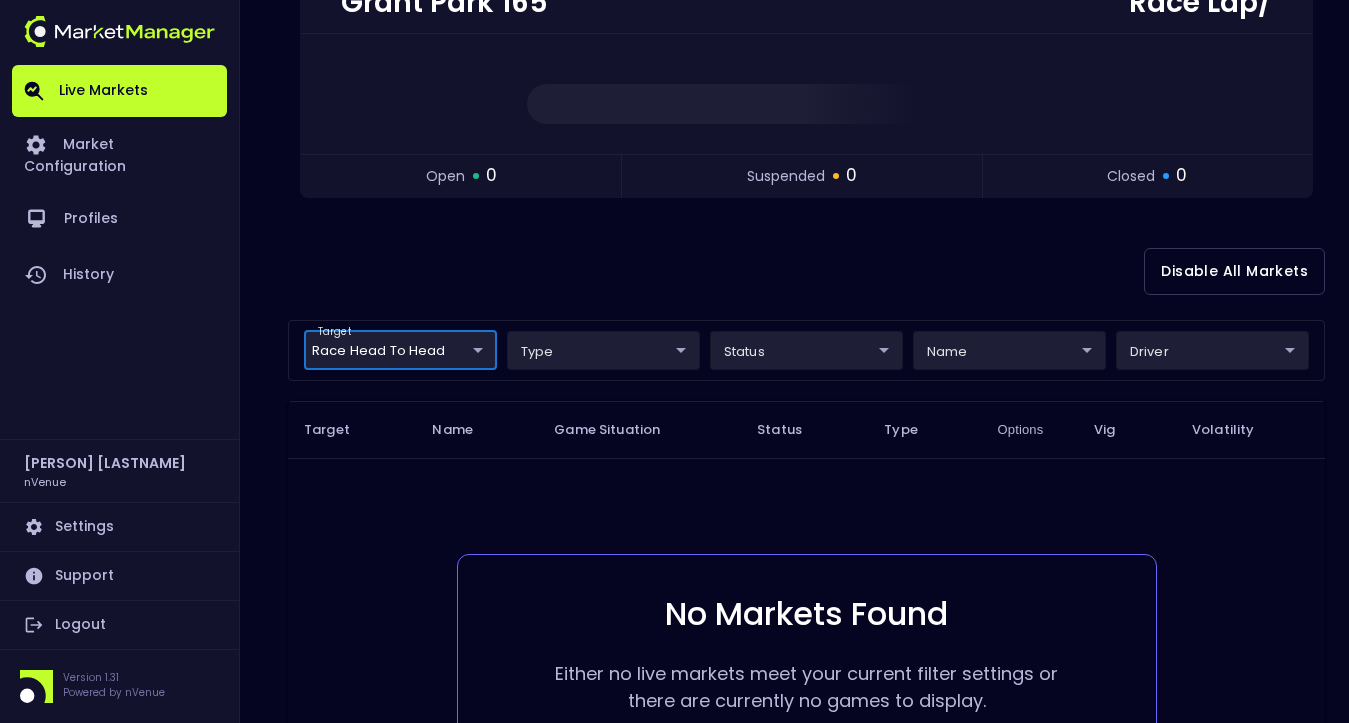 click on "Live Markets Market Configuration Profiles History [PERSON] [LASTNAME] nVenue Settings Support Logout Version 1.31 Powered by nVenue < All Games Sunday , July 6th [TIME] Current Profile BAS - All [UUID] Select Target Market Status Type Vig Volatility Options Close Grant Park 165 From Stage - Lap / Race Lap / open 0 suspended 0 closed 0 Disable All Markets target Race Head to Head Race Head to Head type status name driver Target Name Game Situation Status Type Options Vig Volatility No Markets Found Either no live markets meet your current filter settings or there are currently no games to display. Rows per page: 25 25 0–0 of 0" at bounding box center (674, 349) 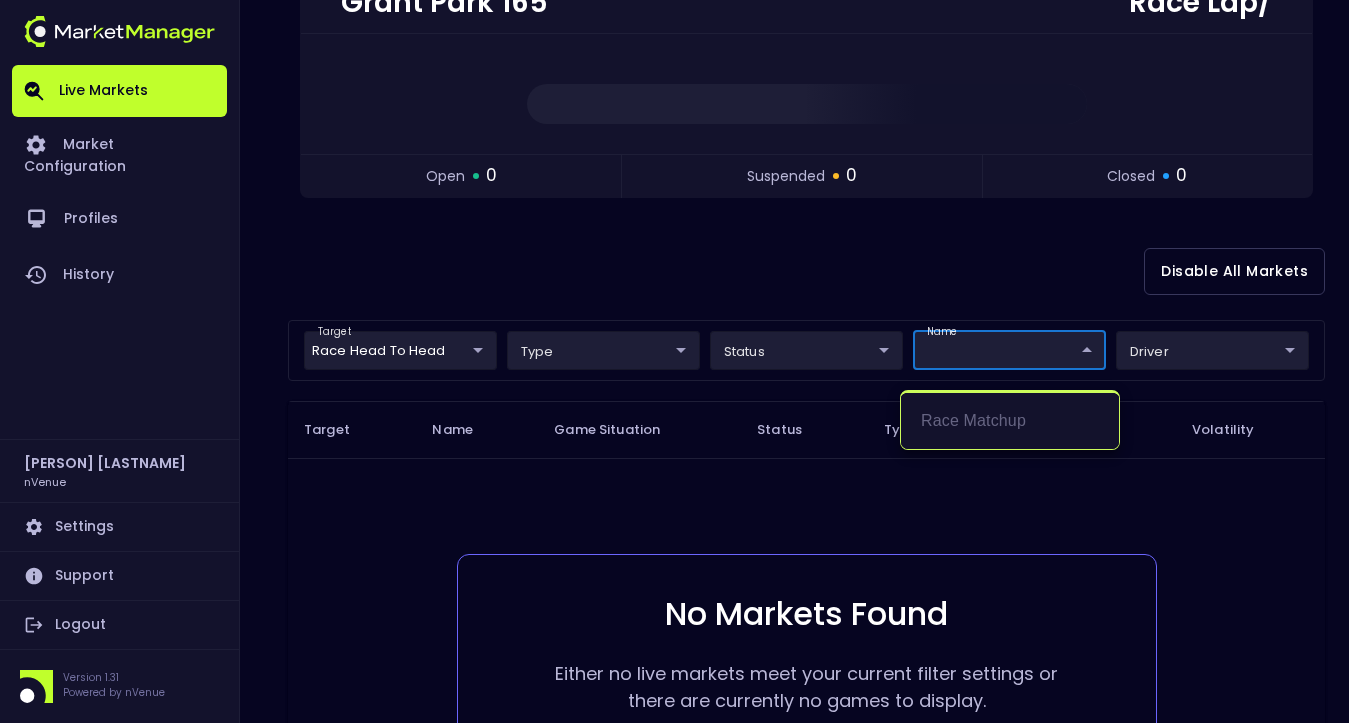 click at bounding box center [682, 361] 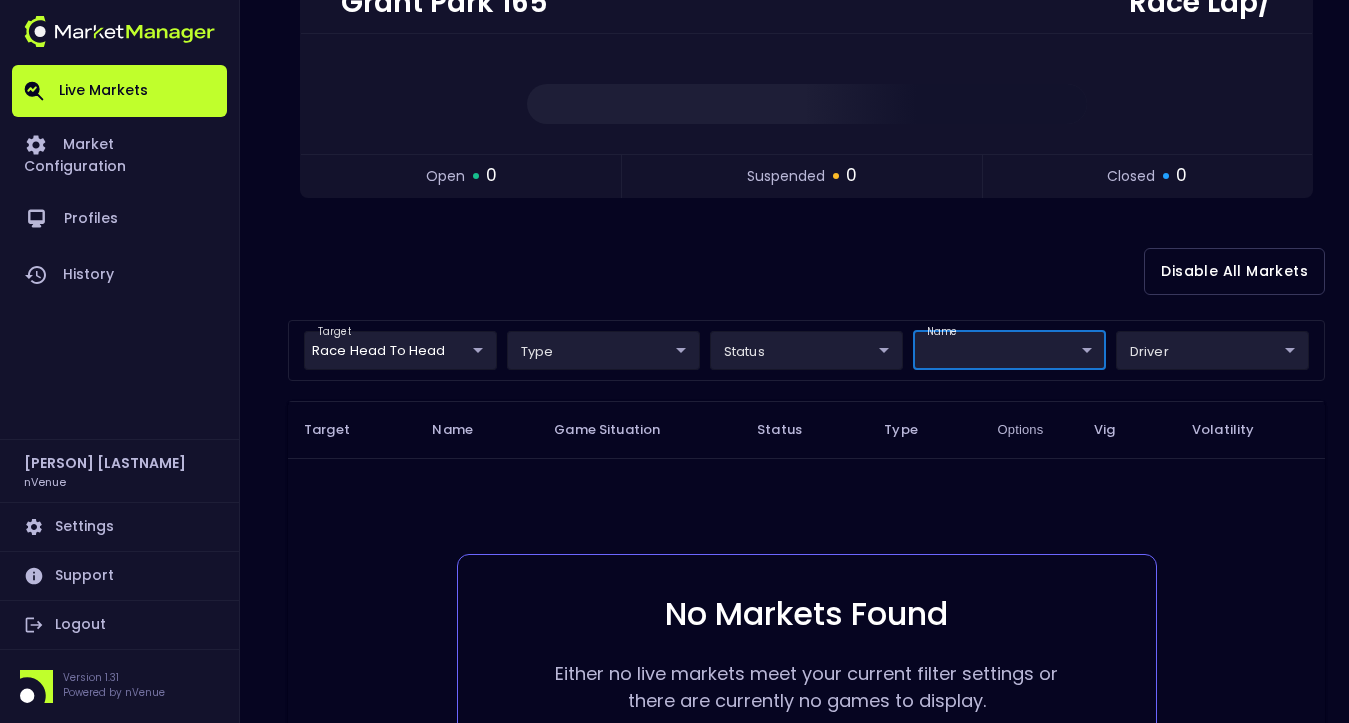 click on "Live Markets Market Configuration Profiles History [PERSON] [LASTNAME] nVenue Settings Support Logout Version 1.31 Powered by nVenue < All Games Sunday , July 6th [TIME] Current Profile BAS - All [UUID] Select Target Market Status Type Vig Volatility Options Close Grant Park 165 From Stage - Lap / Race Lap / open 0 suspended 0 closed 0 Disable All Markets target Race Head to Head Race Head to Head type status name driver Target Name Game Situation Status Type Options Vig Volatility No Markets Found Either no live markets meet your current filter settings or there are currently no games to display. Rows per page: 25 25 0–0 of 0" at bounding box center (674, 349) 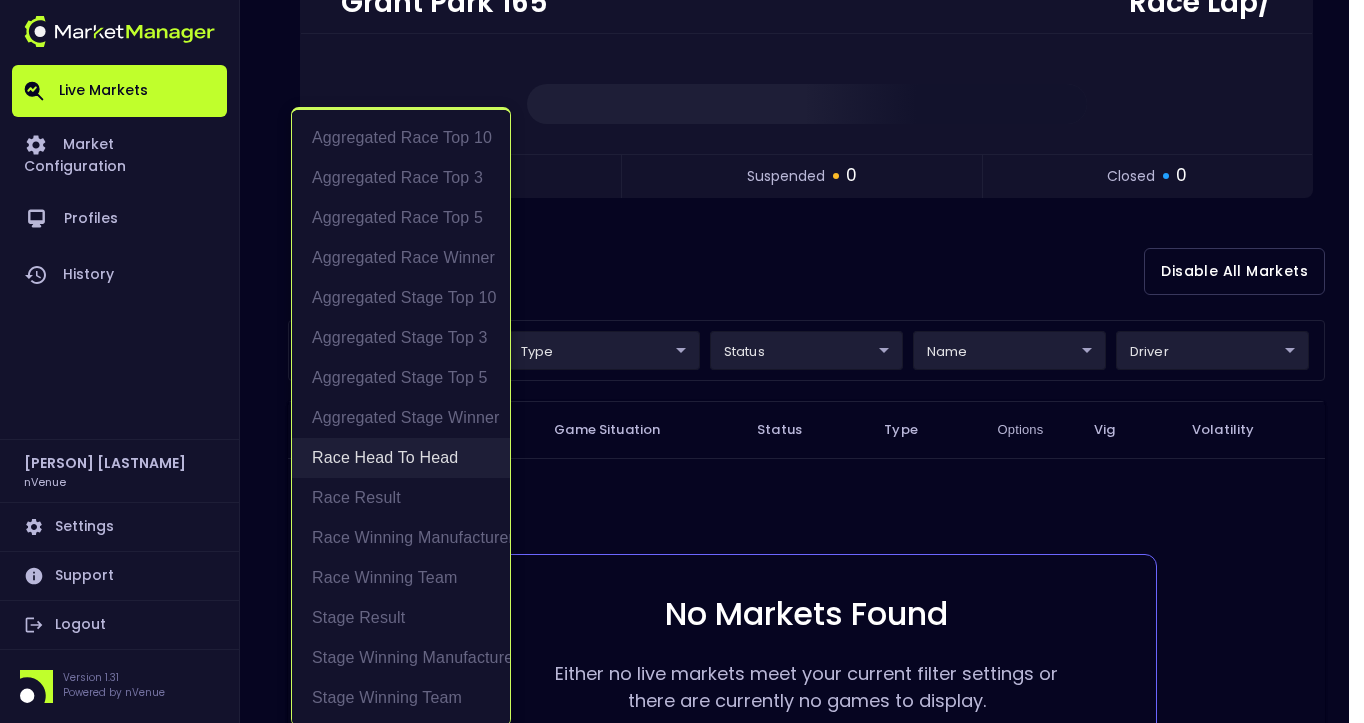 click on "Race Head to Head" at bounding box center [401, 458] 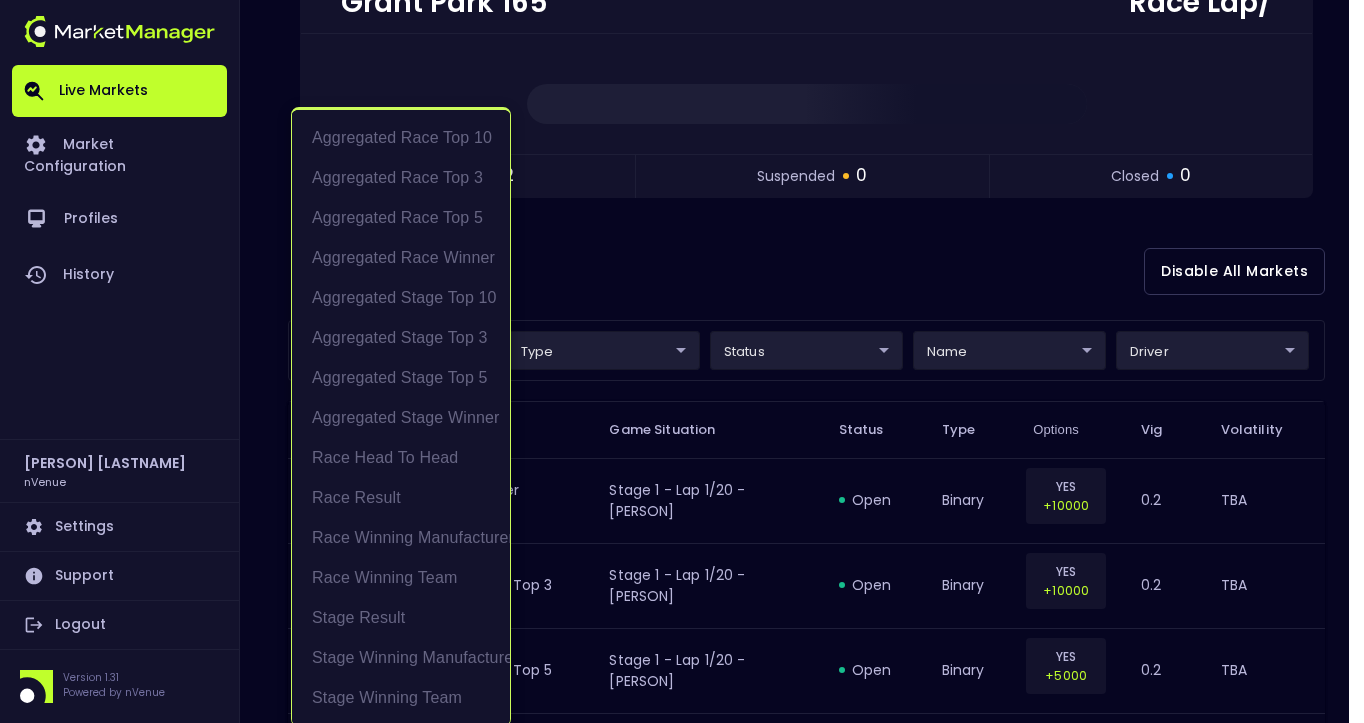 click at bounding box center [682, 361] 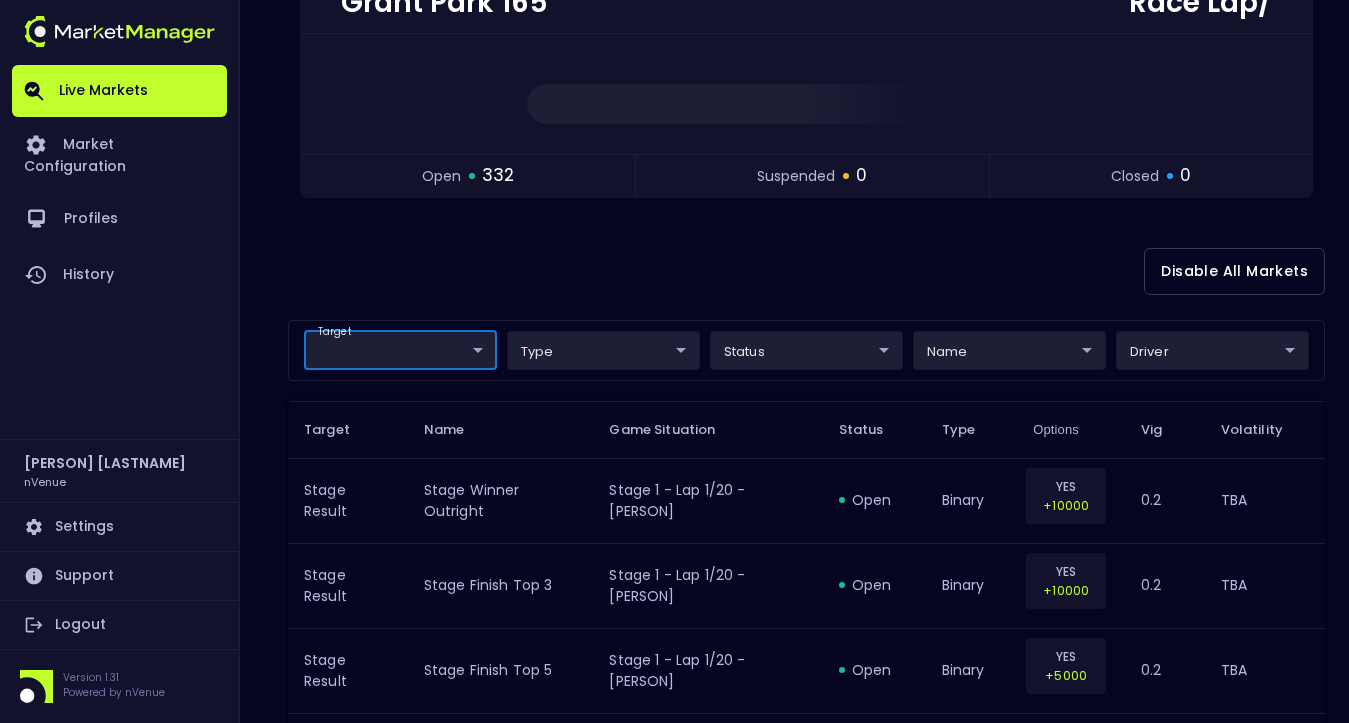 click on "Live Markets Market Configuration Profiles History [PERSON] [LASTNAME] nVenue Settings Support Logout Version 1.31 Powered by nVenue < All Games Sunday , July 6th [TIME] Current Profile BAS - All [UUID] Select Target Market Status Type Vig Volatility Options Close Grant Park 165 From Stage - Lap / Race Lap / open 332 suspended 0 closed 0 Disable All Markets target type status name driver Target Name Game Situation Status Type Options Vig Volatility Stage Result Stage Winner Outright Stage 1 - Lap 1/20 - [PERSON] open binary YES +10000 0.2 TBA Stage Result Stage Finish Top 3 Stage 1 - Lap 1/20 - [PERSON] open binary YES +10000 0.2 TBA Stage Result Stage Finish Top 5 Stage 1 - Lap 1/20 - [PERSON] open binary YES +5000 0.2 TBA Stage Result Stage Finish Top 10 Stage 1 - Lap 1/20 - [PERSON] open binary YES +1100 0.2 TBA Stage Result Stage Winner Outright Stage 1 - Lap 1/20 - [PERSON]" at bounding box center (674, 1215) 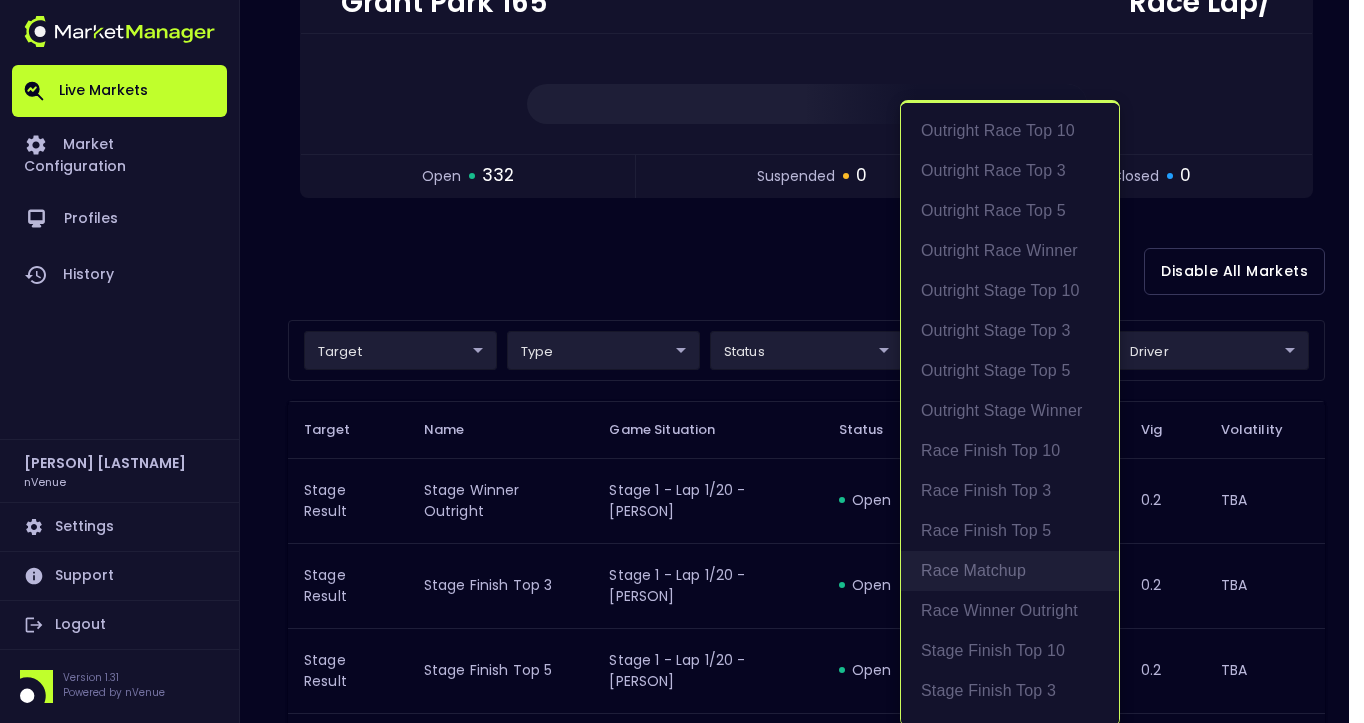 click on "Race Matchup" at bounding box center [1010, 571] 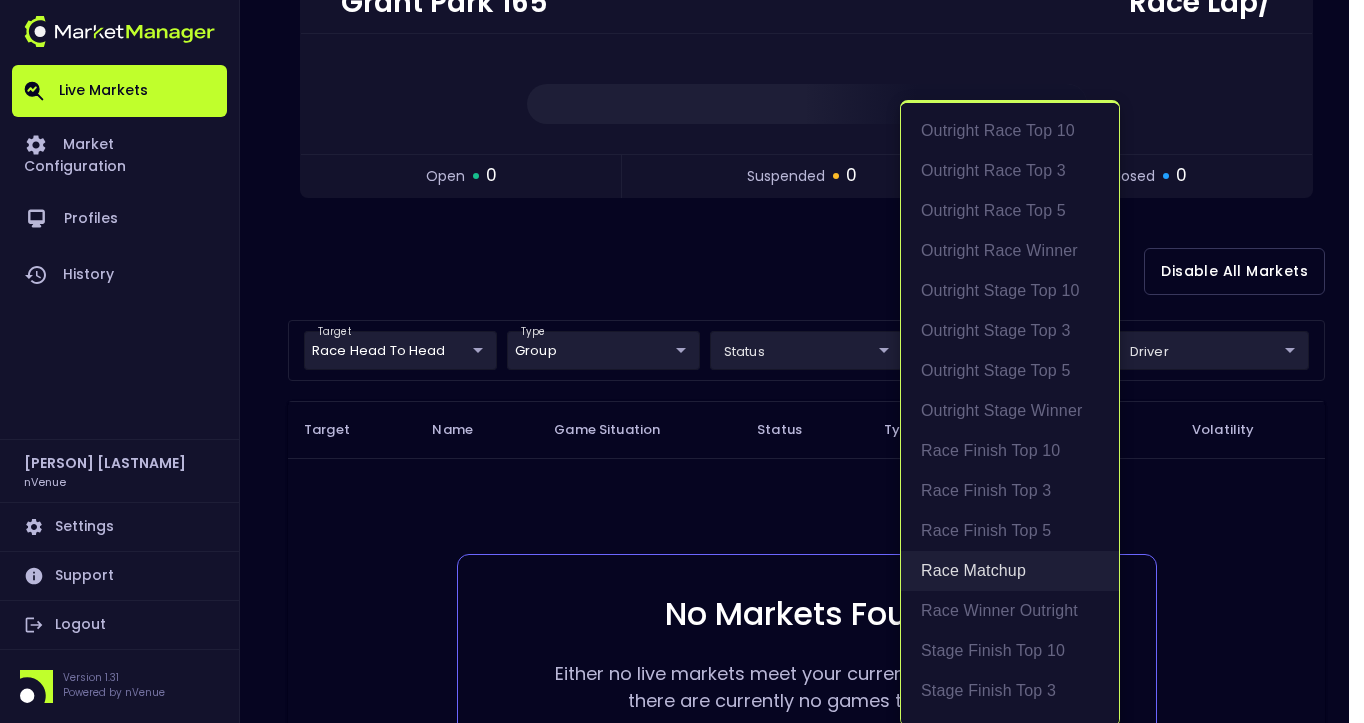 click on "Race Matchup" at bounding box center [1010, 571] 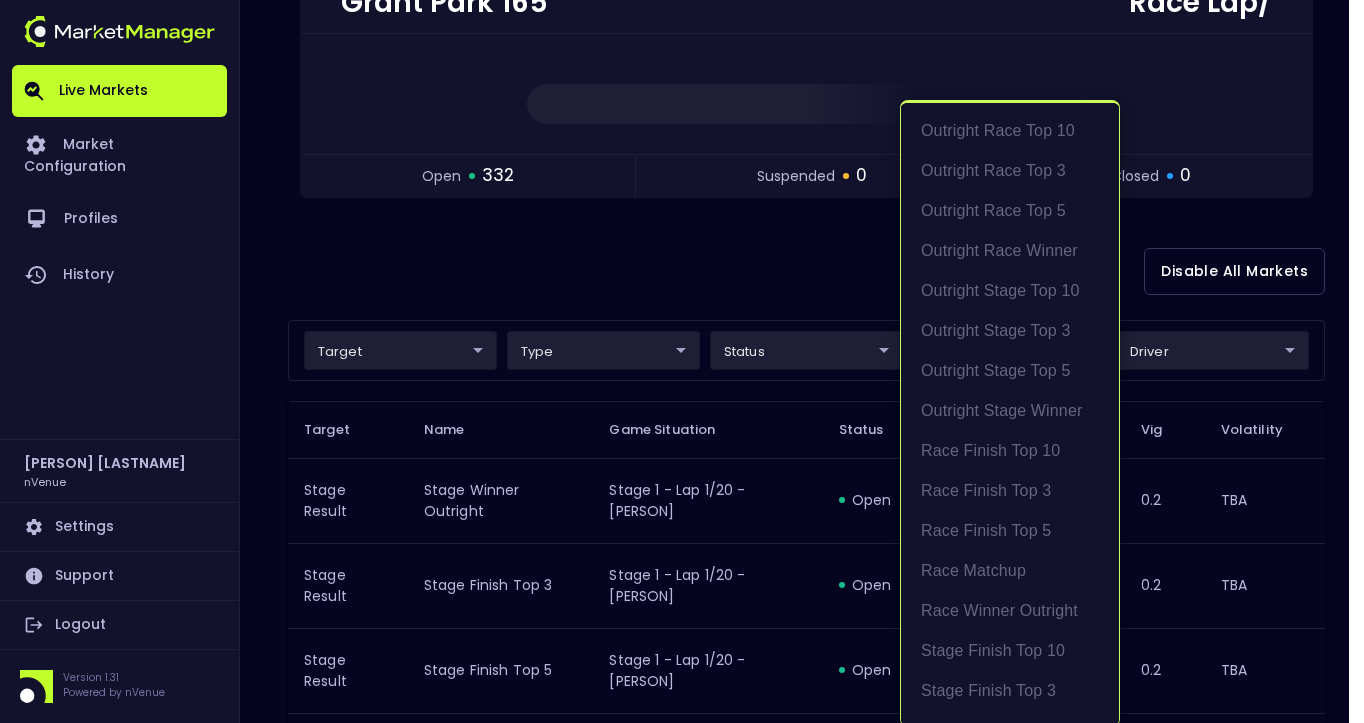 click at bounding box center (682, 361) 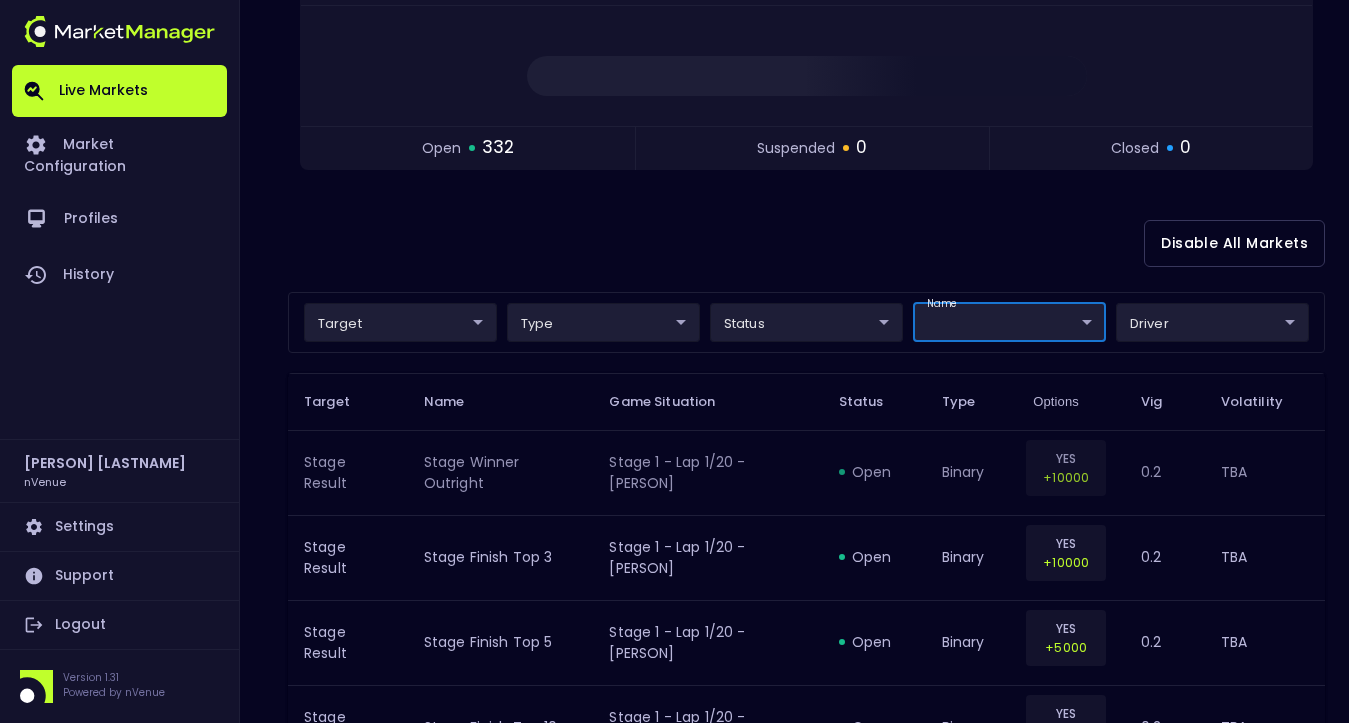 scroll, scrollTop: 284, scrollLeft: 0, axis: vertical 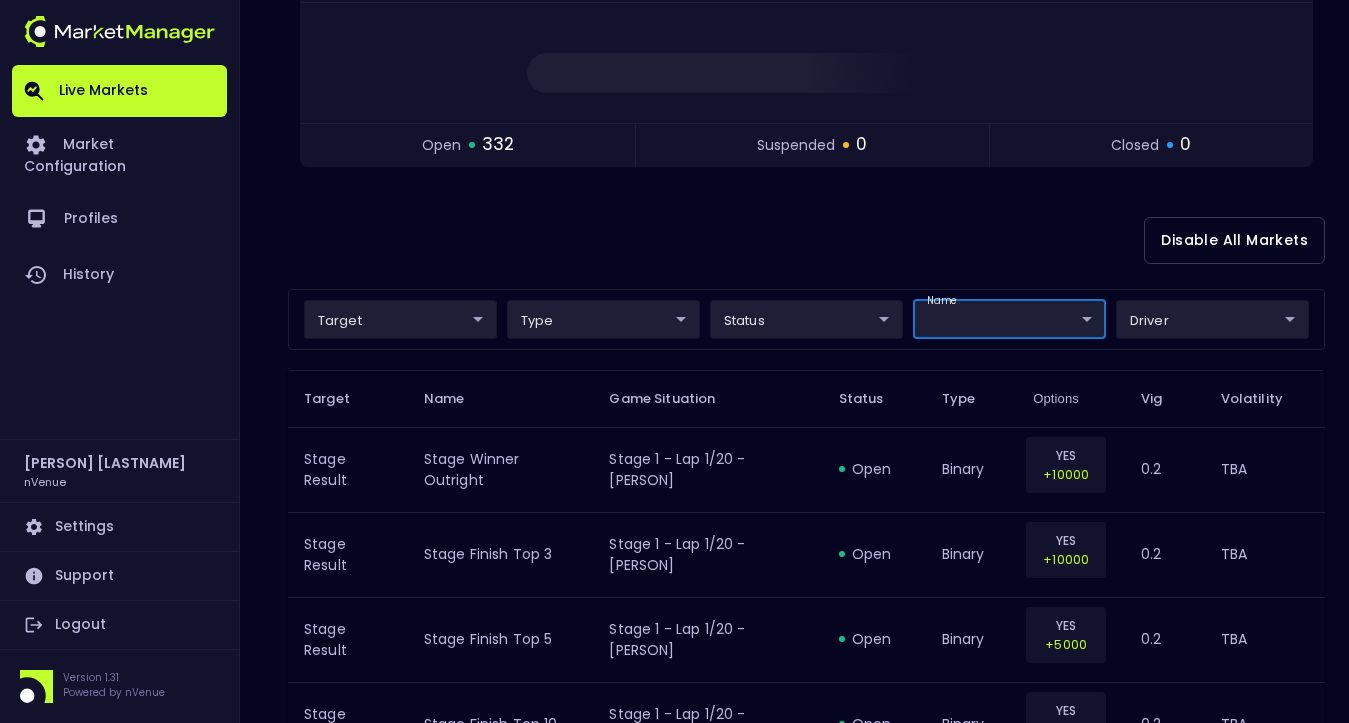 click on "Live Markets Market Configuration Profiles History [PERSON] [LASTNAME] nVenue Settings Support Logout Version 1.31 Powered by nVenue < All Games Sunday , July 6th [TIME] Current Profile BAS - All [UUID] Select Target Market Status Type Vig Volatility Options Close Grant Park 165 From Stage - Lap / Race Lap / open 332 suspended 0 closed 0 Disable All Markets target type status name driver Target Name Game Situation Status Type Options Vig Volatility Stage Result Stage Winner Outright Stage 1 - Lap 1/20 - [PERSON] open binary YES +10000 0.2 TBA Stage Result Stage Finish Top 3 Stage 1 - Lap 1/20 - [PERSON] open binary YES +10000 0.2 TBA Stage Result Stage Finish Top 5 Stage 1 - Lap 1/20 - [PERSON] open binary YES +5000 0.2 TBA Stage Result Stage Finish Top 10 Stage 1 - Lap 1/20 - [PERSON] open binary YES +1100 0.2 TBA Stage Result Stage Winner Outright Stage 1 - Lap 1/20 - [PERSON]" at bounding box center (674, 1184) 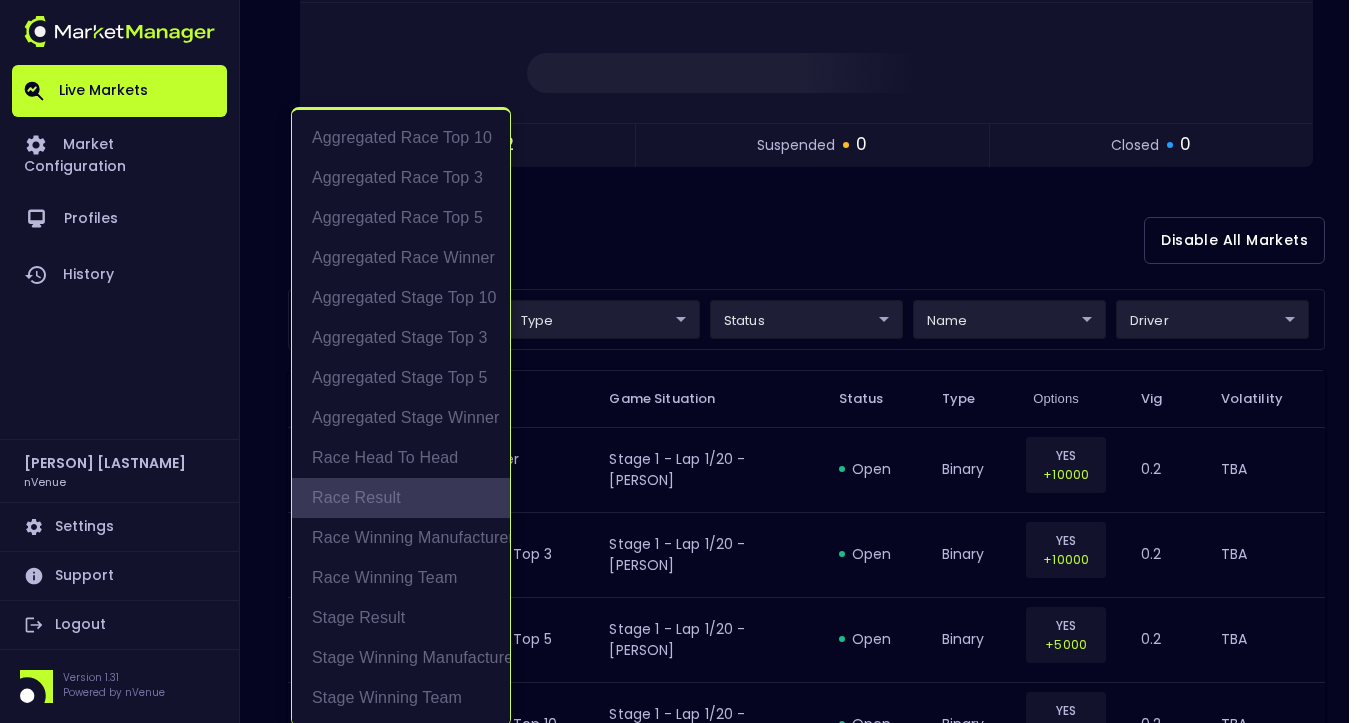 click on "Race Result" at bounding box center [401, 498] 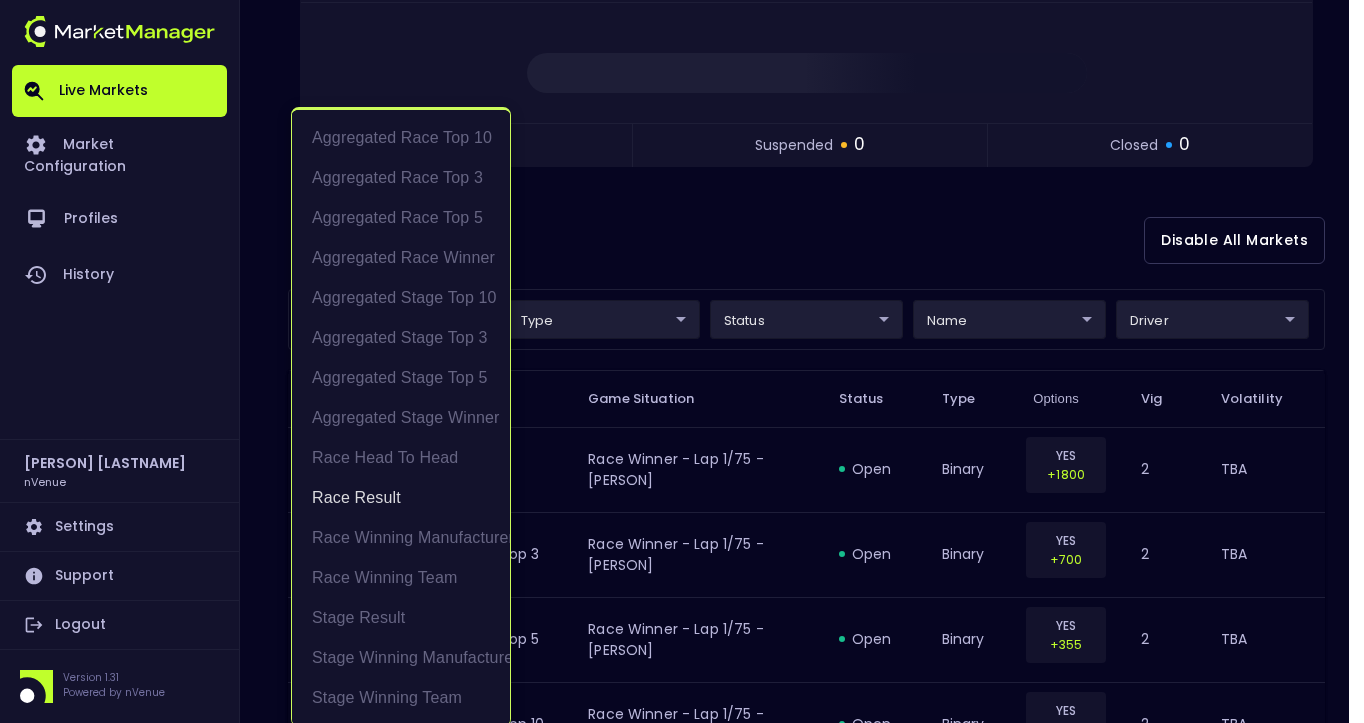 click at bounding box center (682, 361) 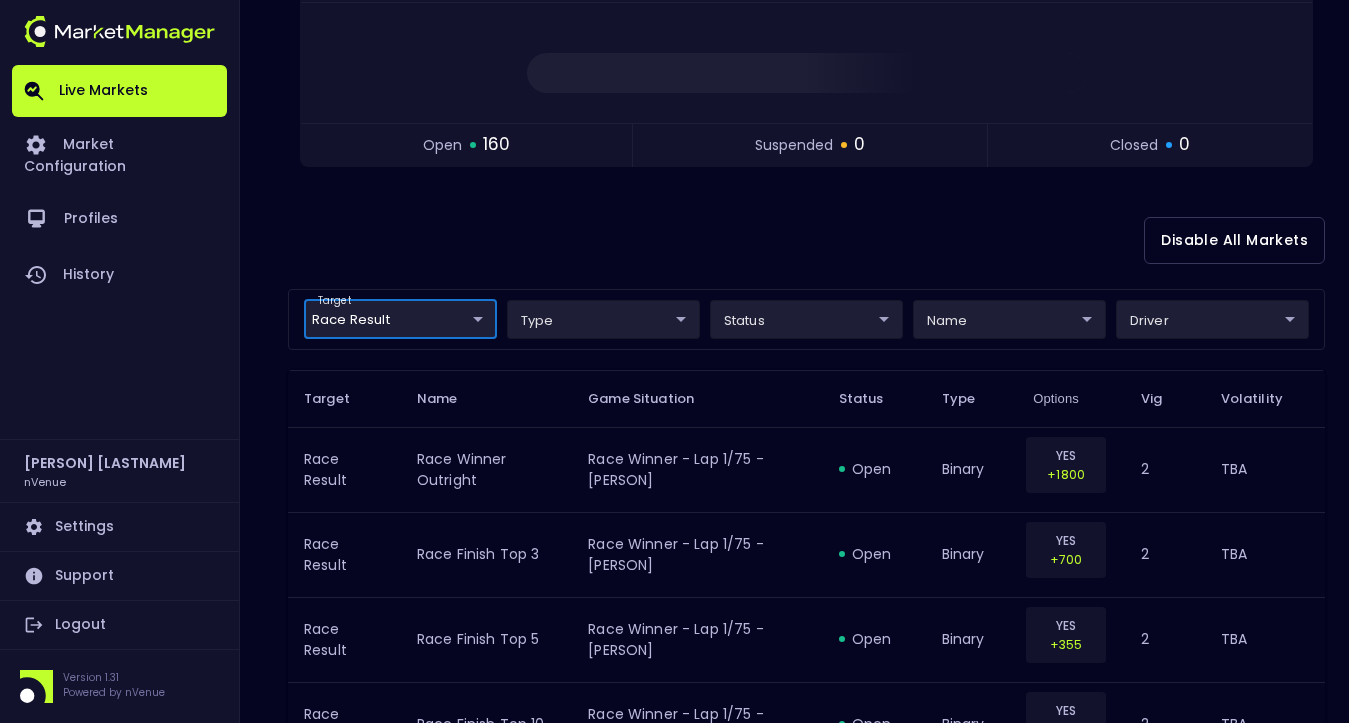 click on "Live Markets Market Configuration Profiles History Bruce Sears nVenue Settings Support Logout Version 1.31 Powered by nVenue < All Games [DAY] , [MONTH] 6 th [TIME] Current Profile BAS - All Select Target Market Status Type Vig Volatility Options Close Grant Park 165 From Stage - Lap / Race Lap / open 160 suspended 0 closed 0 Disable All Markets target Race Result Race Result type status name driver Target Name Game Situation Status Type Options Vig Volatility Race Result Race Winner Outright Race Winner - Lap 1/75 - [NAME] open binary YES +1800 2 TBA Race Result Race Finish Top 3 Race Winner - Lap 1/75 - [NAME] open binary YES +700 2 TBA Race Result Race Finish Top 5 Race Winner - Lap 1/75 - [NAME] open binary YES +355 2 TBA Race Result Race Finish Top 10 Race Winner - Lap 1/75 - [NAME] open binary YES +128 2 TBA Race Result Race Winner Outright Race Winner - Lap 1/75 - [NAME] open binary YES 0.2 2" at bounding box center [674, 1184] 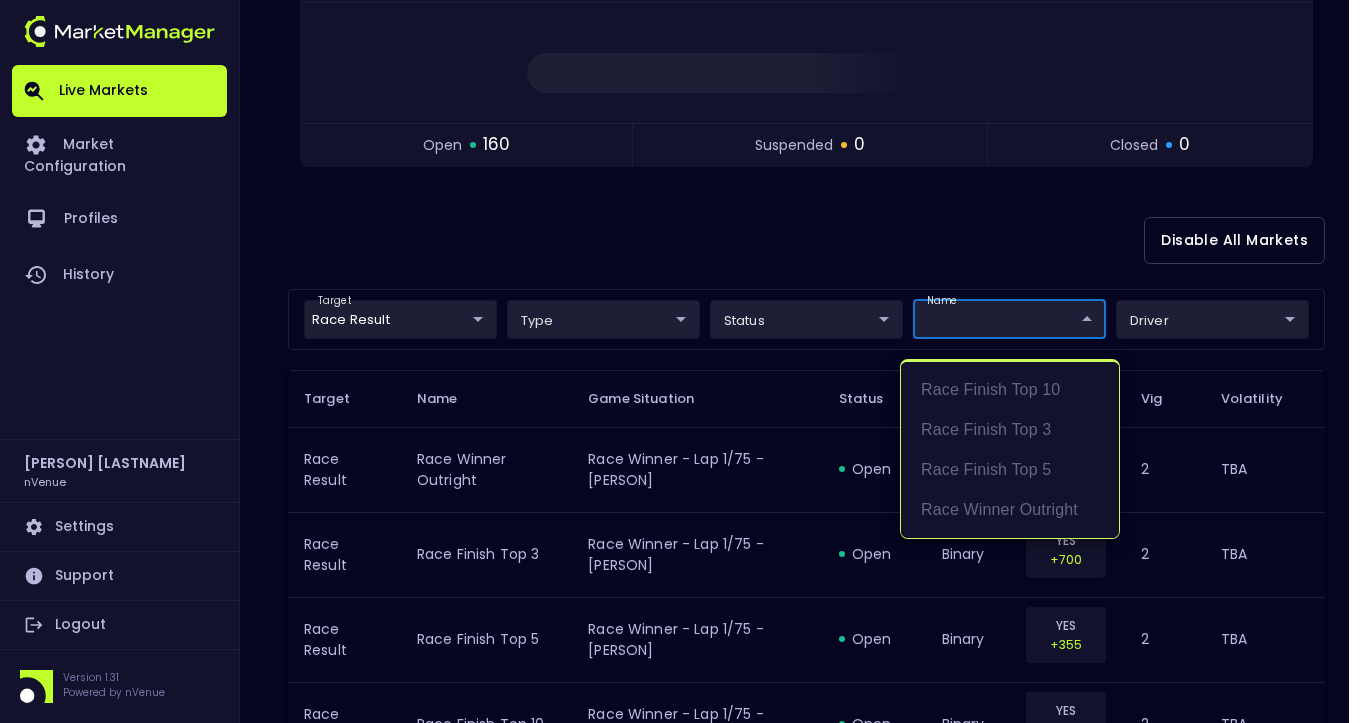 click at bounding box center [682, 361] 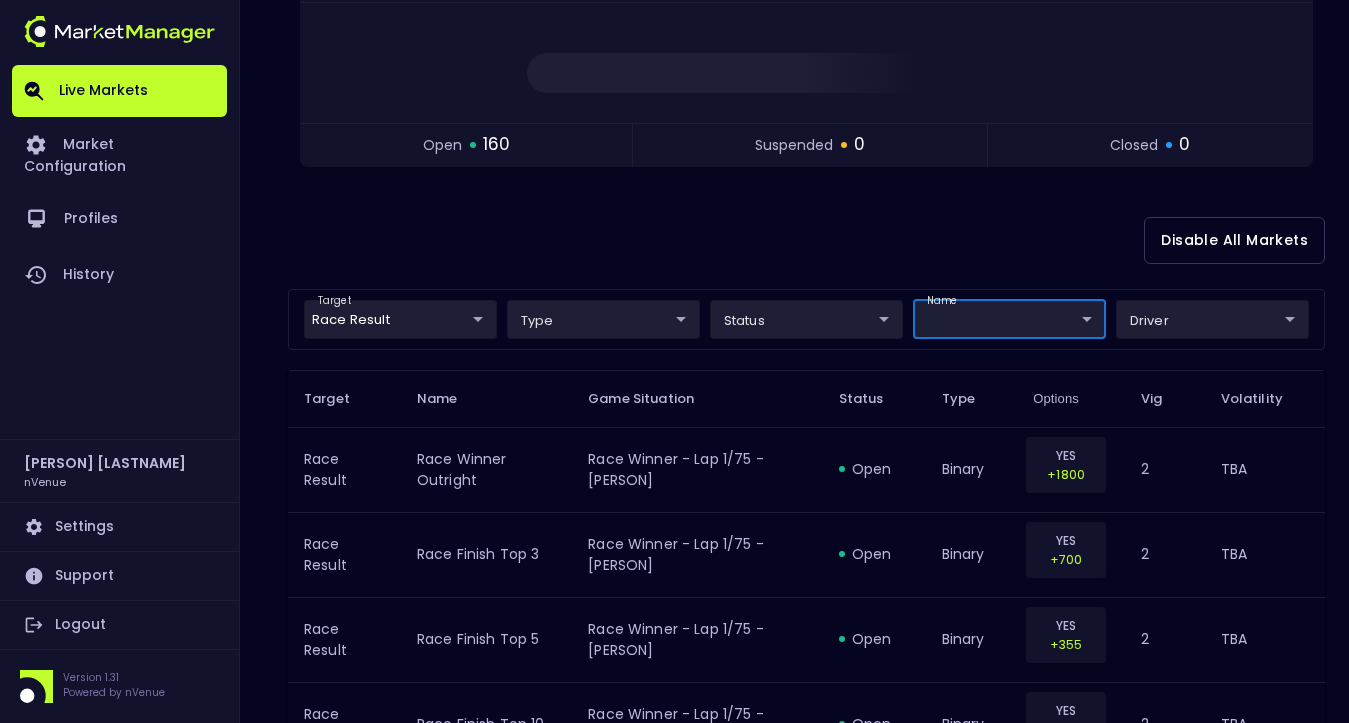 click on "Live Markets Market Configuration Profiles History [PERSON] [LASTNAME] nVenue Settings Support Logout Version 1.31 Powered by nVenue < All Games Sunday , July 6th [TIME] Current Profile BAS - All [UUID] Select Target Market Status Type Vig Volatility Options Close Grant Park 165 From Stage - Lap / Race Lap / open 160 suspended 0 closed 0 Disable All Markets target Race Result Race Result type status name driver Target Name Game Situation Status Type Options Vig Volatility Race Result Race Winner Outright Race Winner - Lap 1/75 - [PERSON] open binary YES +1800 2 TBA Race Result Race Finish Top 3 Race Winner - Lap 1/75 - [PERSON] open binary YES +700 2 TBA Race Result Race Finish Top 5 Race Winner - Lap 1/75 - [PERSON] open binary YES +355 2 TBA Race Result Race Finish Top 10 Race Winner - Lap 1/75 - [PERSON] open binary YES +128 2 TBA Race Result Race Winner Outright Race Winner - Lap 1/75 - [PERSON] open binary YES 0.2 2" at bounding box center (674, 1184) 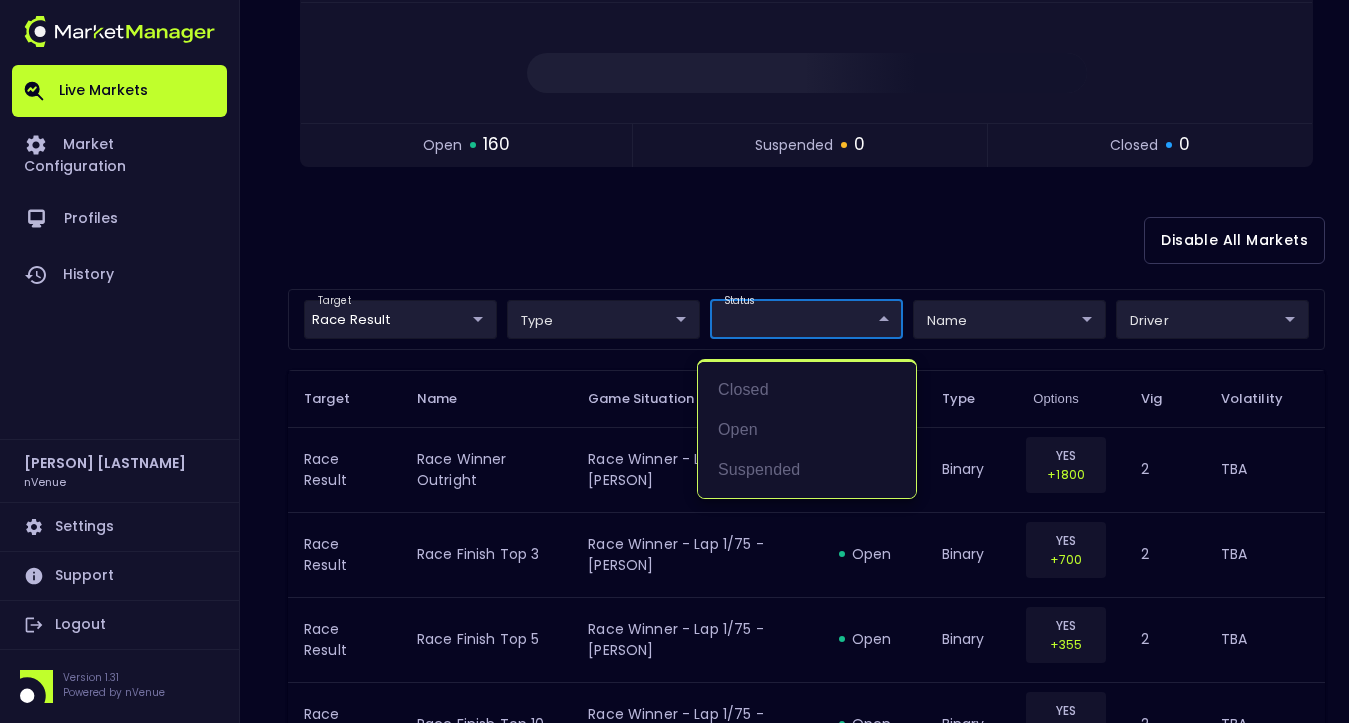 click at bounding box center [682, 361] 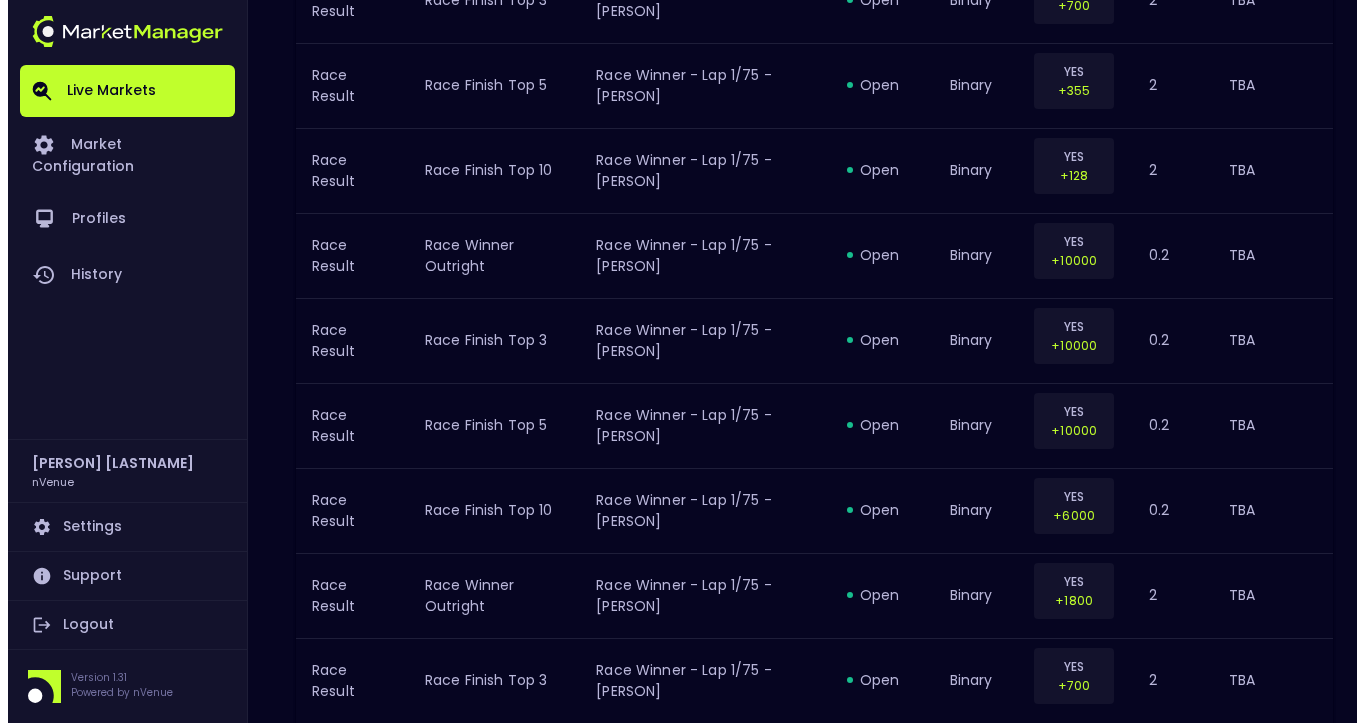 scroll, scrollTop: 0, scrollLeft: 0, axis: both 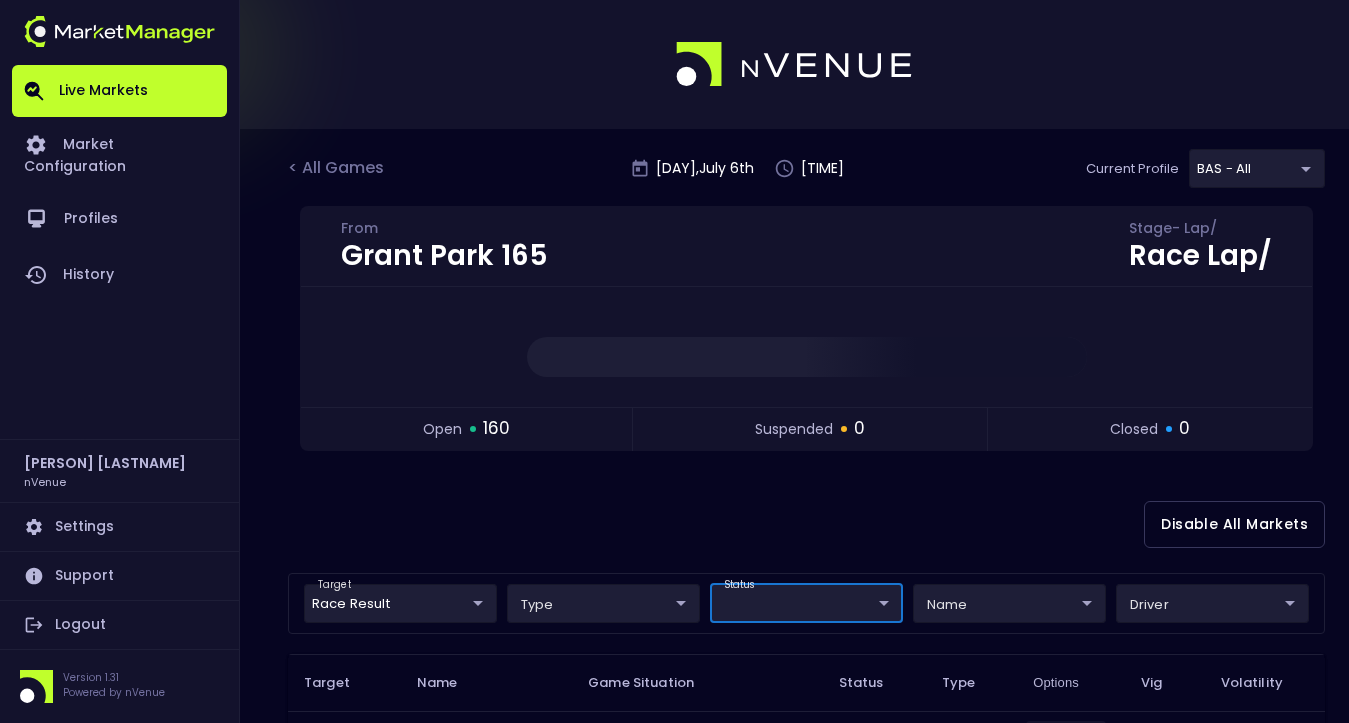 click on "Live Markets Market Configuration Profiles History [PERSON] [LASTNAME] nVenue Settings Support Logout Version 1.31 Powered by nVenue < All Games Sunday , July 6th [TIME] Current Profile BAS - All [UUID] Select Target Market Status Type Vig Volatility Options Close Grant Park 165 From Stage - Lap / Race Lap / open 160 suspended 0 closed 0 Disable All Markets target Race Result Race Result type status name driver Target Name Game Situation Status Type Options Vig Volatility Race Result Race Winner Outright Race Winner - Lap 1/75 - [PERSON] open binary YES +1800 2 TBA Race Result Race Finish Top 3 Race Winner - Lap 1/75 - [PERSON] open binary YES +700 2 TBA Race Result Race Finish Top 5 Race Winner - Lap 1/75 - [PERSON] open binary YES +355 2 TBA Race Result Race Finish Top 10 Race Winner - Lap 1/75 - [PERSON] open binary YES +128 2 TBA Race Result Race Winner Outright Race Winner - Lap 1/75 - [PERSON] open binary YES 0.2 2" at bounding box center [674, 1468] 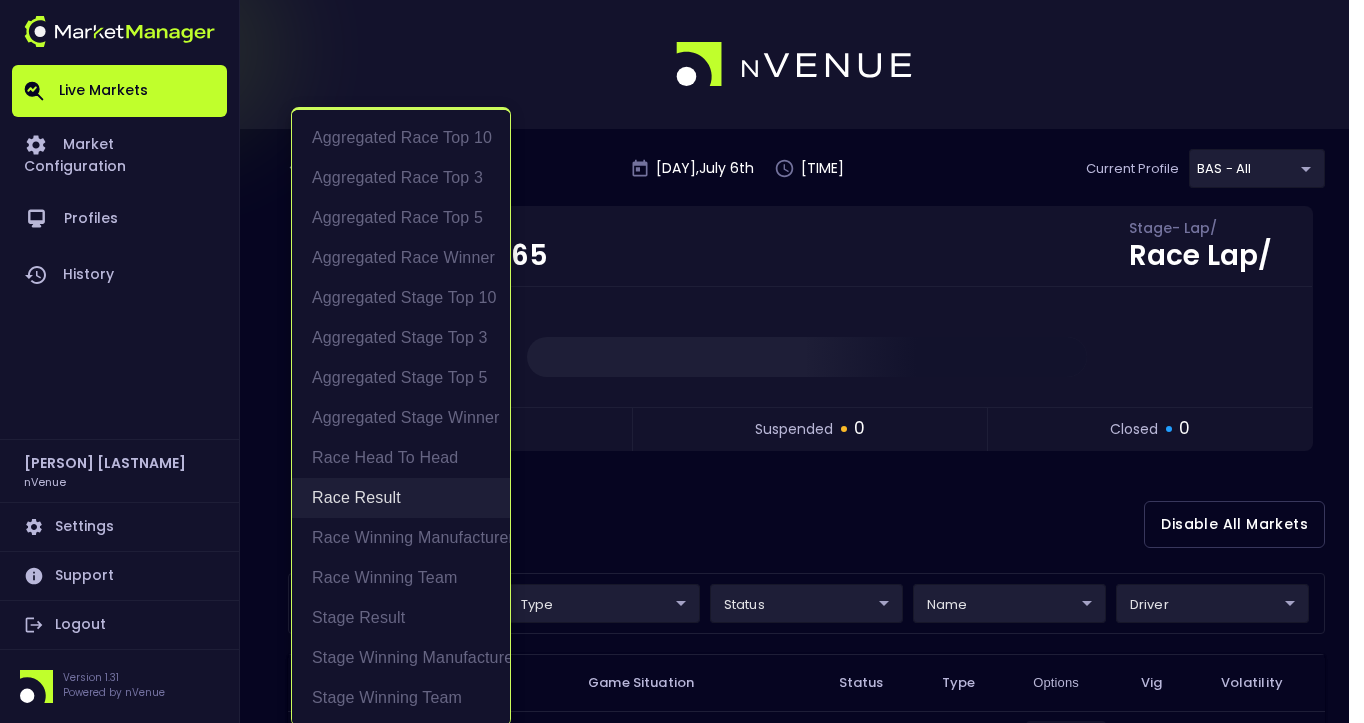 click on "Race Result" at bounding box center (401, 498) 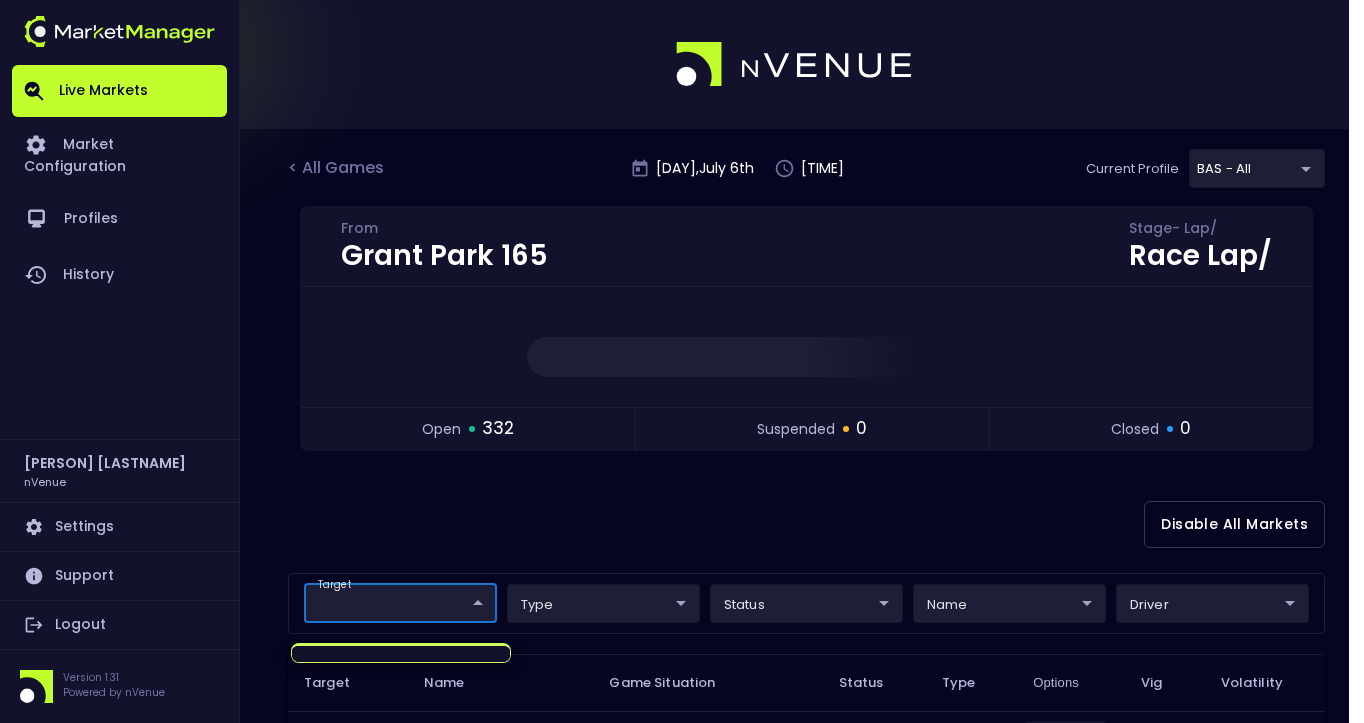 click at bounding box center [682, 361] 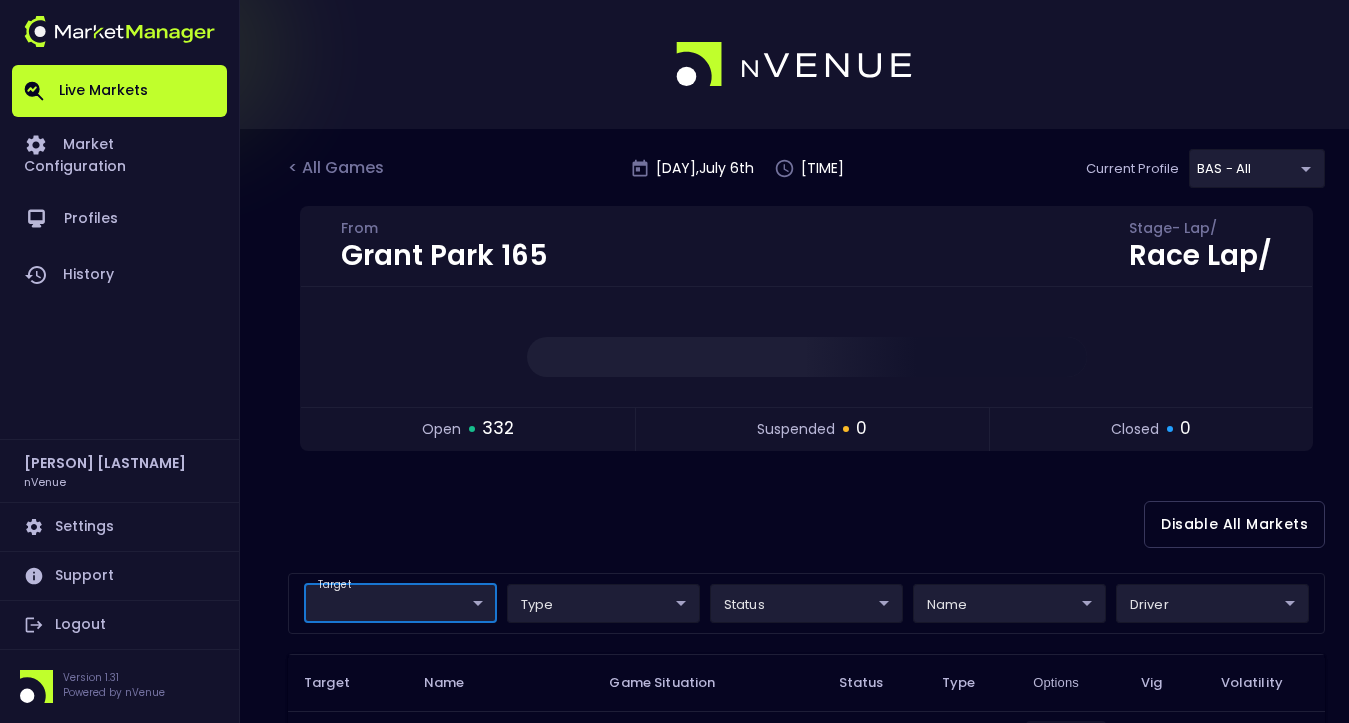 click on "Live Markets Market Configuration Profiles History [PERSON] [LASTNAME] nVenue Settings Support Logout Version 1.31 Powered by nVenue < All Games Sunday , July 6th [TIME] Current Profile BAS - All [UUID] Select Target Market Status Type Vig Volatility Options Close Grant Park 165 From Stage - Lap / Race Lap / open 332 suspended 0 closed 0 Disable All Markets target type status name driver Target Name Game Situation Status Type Options Vig Volatility Stage Result Stage Winner Outright Stage 1 - Lap 1/20 - [PERSON] open binary YES +10000 0.2 TBA Stage Result Stage Finish Top 3 Stage 1 - Lap 1/20 - [PERSON] open binary YES +10000 0.2 TBA Stage Result Stage Finish Top 5 Stage 1 - Lap 1/20 - [PERSON] open binary YES +5000 0.2 TBA Stage Result Stage Finish Top 10 Stage 1 - Lap 1/20 - [PERSON] open binary YES +1100 0.2 TBA Stage Result Stage Winner Outright Stage 1 - Lap 1/20 - [PERSON]" at bounding box center [674, 1468] 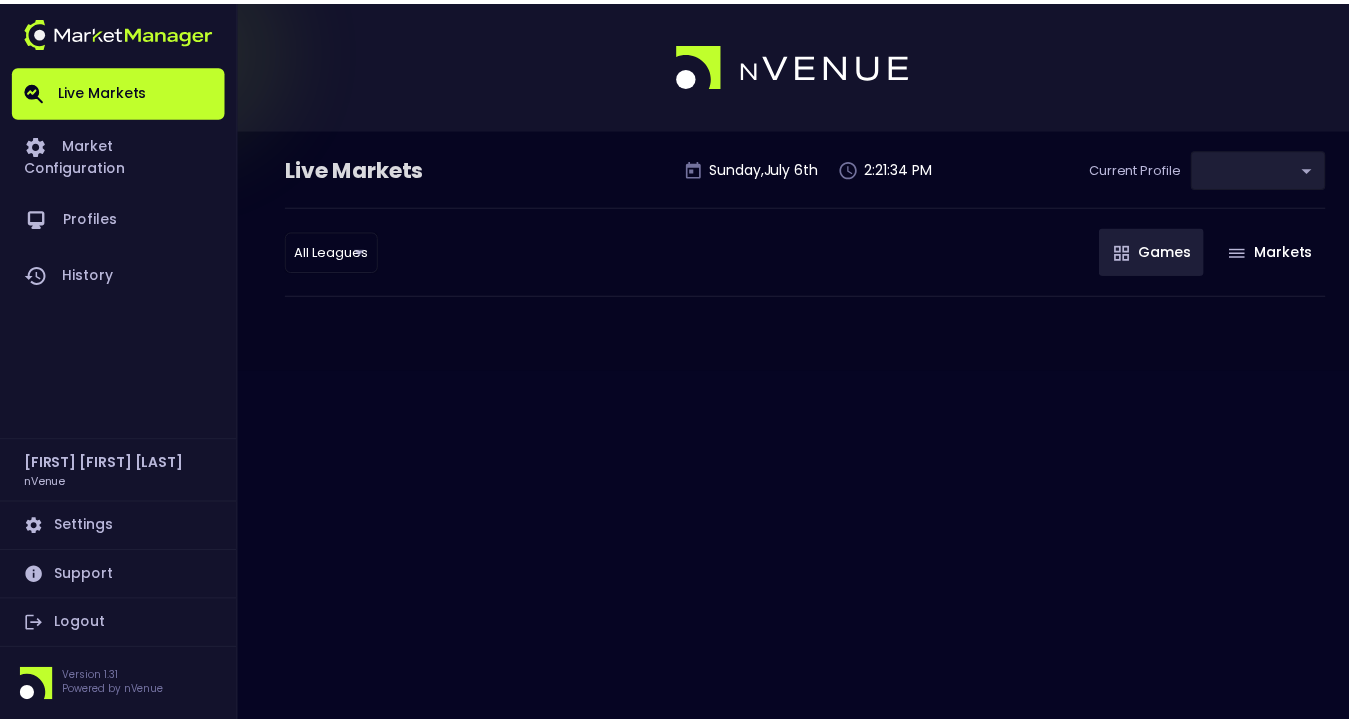 scroll, scrollTop: 0, scrollLeft: 0, axis: both 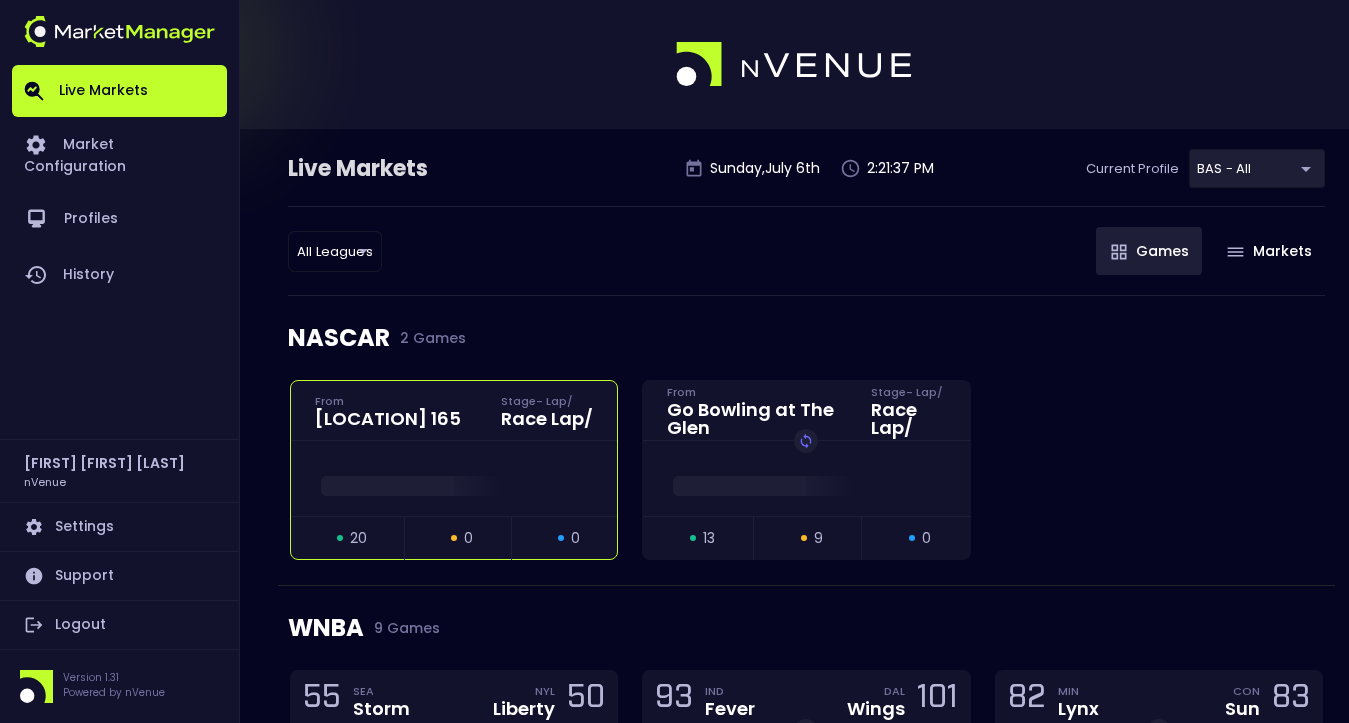 click on "Race Lap  /" at bounding box center (547, 419) 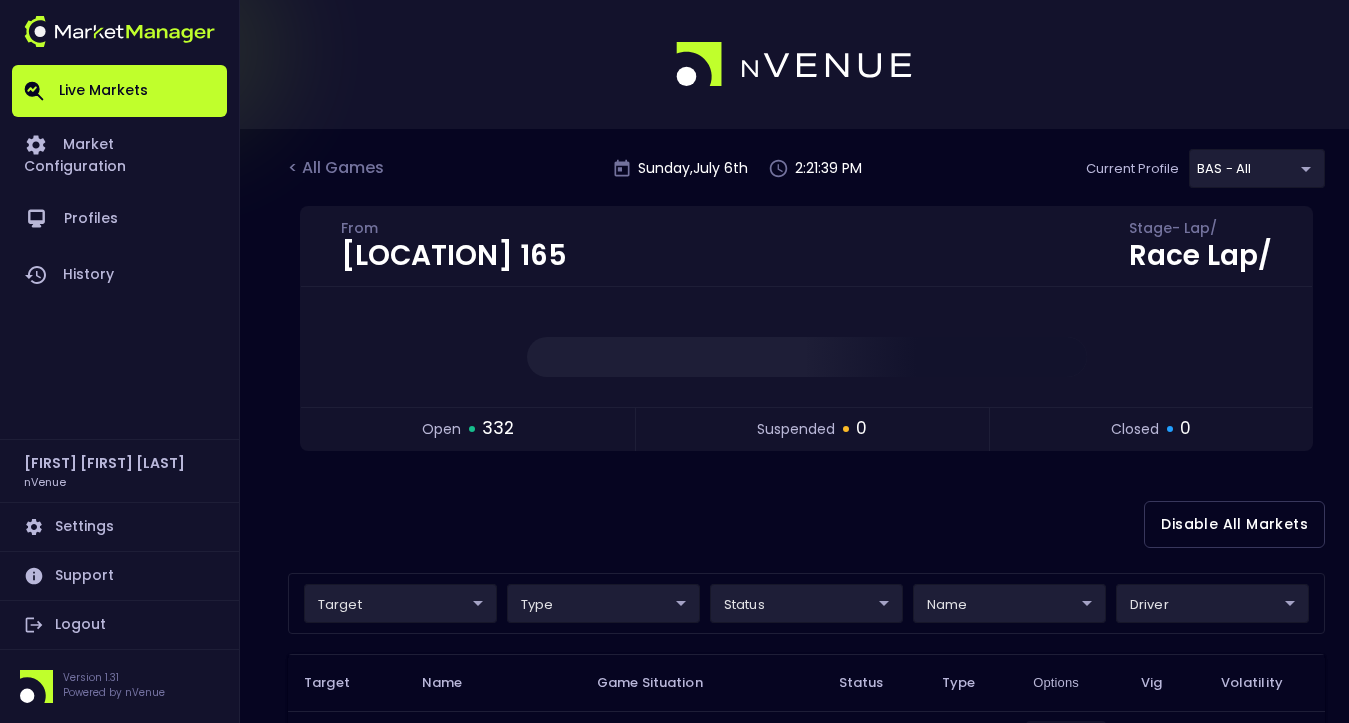 click on "Live Markets Market Configuration Profiles History [FIRST] [LAST] nVenue Settings Support Logout Version 1.31 Powered by nVenue < All Games Sunday , July 6 th 2:21:39 PM Current Profile BAS - All 0d810fa5-e353-4d9c-b11d-31f095cae871 Select Target Market Status Type Vig Volatility Options Close [LOCATION] 165 From Stage - Lap / Race Lap / open 332 suspended 0 closed 0 Disable All Markets target ​ ​ type ​ ​ status ​ ​ name ​ ​ driver ​ ​ Target Name Game Situation Status Type Options Vig Volatility Stage Result Stage Winner Outright Stage 1 - Lap 1/20 - [FIRST] [LAST] open binary YES +10000 0.2 TBA Stage Result Stage Finish Top 3 Stage 1 - Lap 1/20 - [FIRST] [LAST] open binary YES +10000 0.2 TBA Stage Result Stage Finish Top 5 Stage 1 - Lap 1/20 - [FIRST] [LAST] open binary YES +5000 0.2 TBA Stage Result Stage Finish Top 10 Stage 1 - Lap 1/20 - [FIRST] [LAST] open binary YES +1100 0.2 TBA Stage Result Stage Winner Outright Stage 1 - Lap 1/20 - [FIRST] [LAST]" at bounding box center [674, 1468] 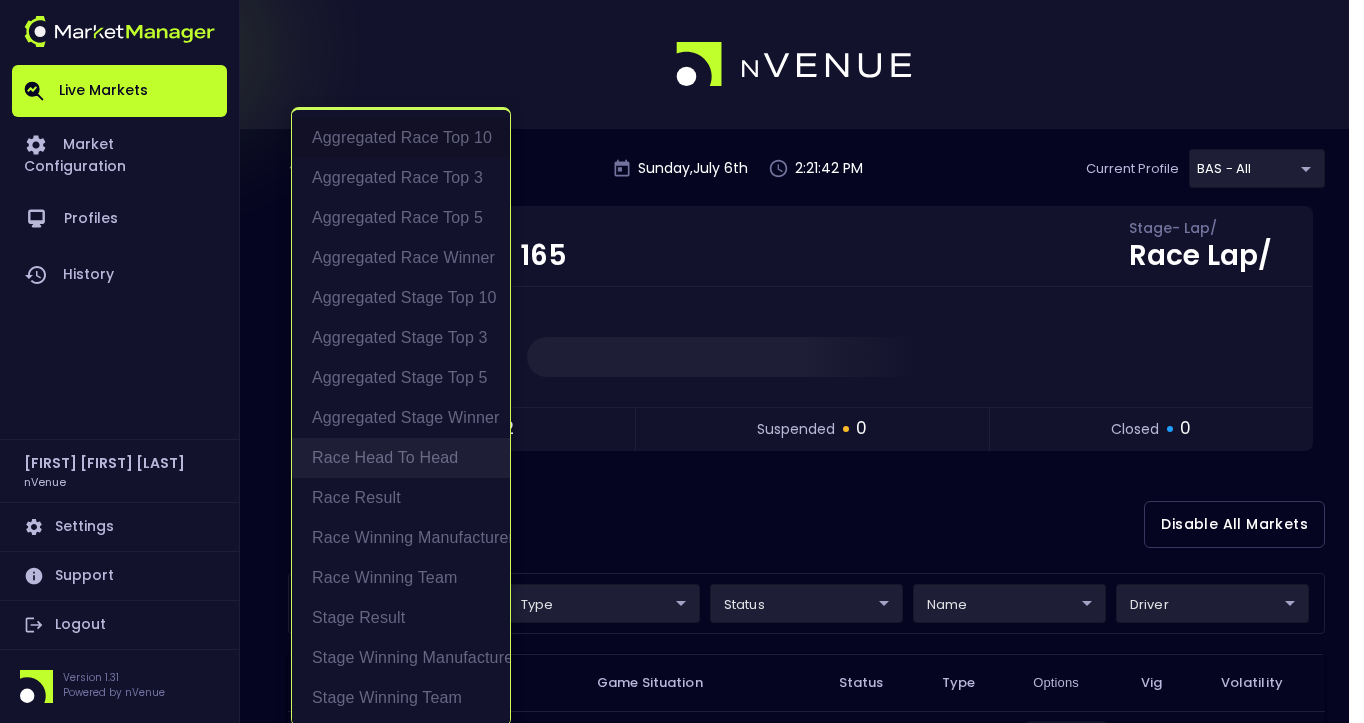click on "Race Head to Head" at bounding box center [401, 458] 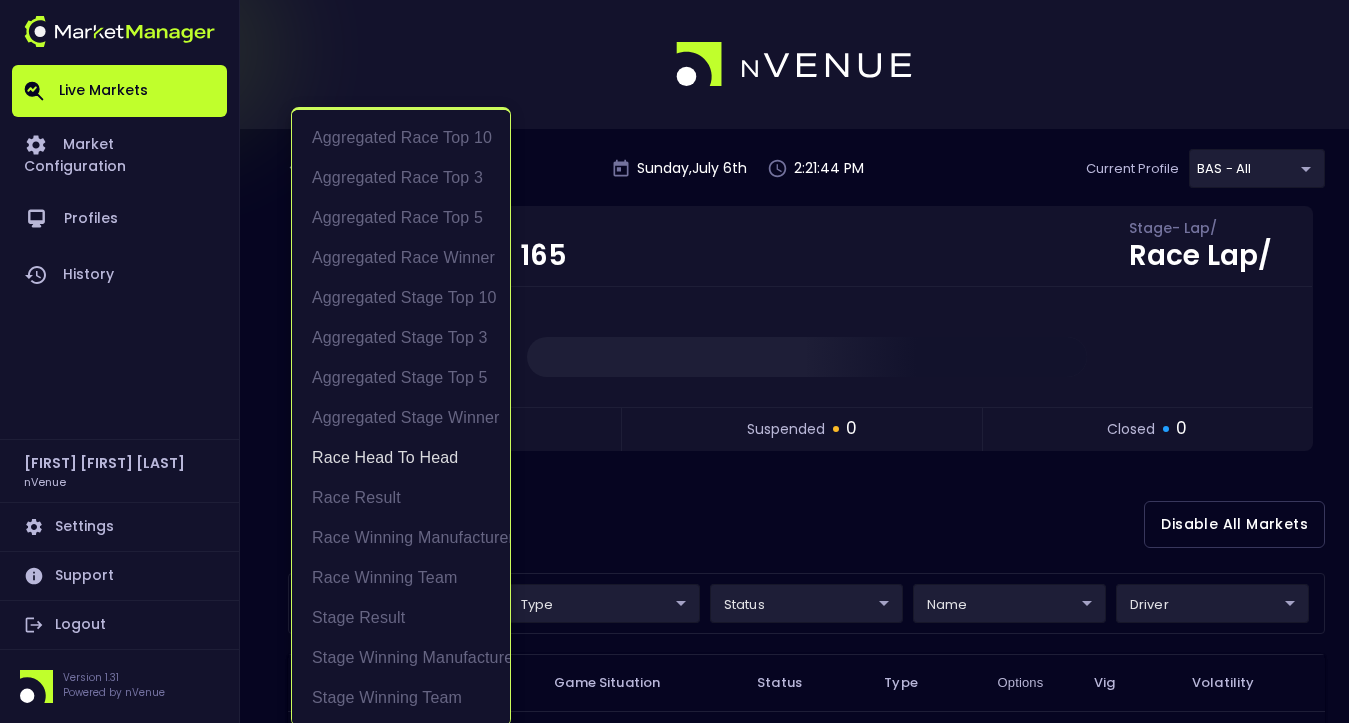 click at bounding box center (682, 361) 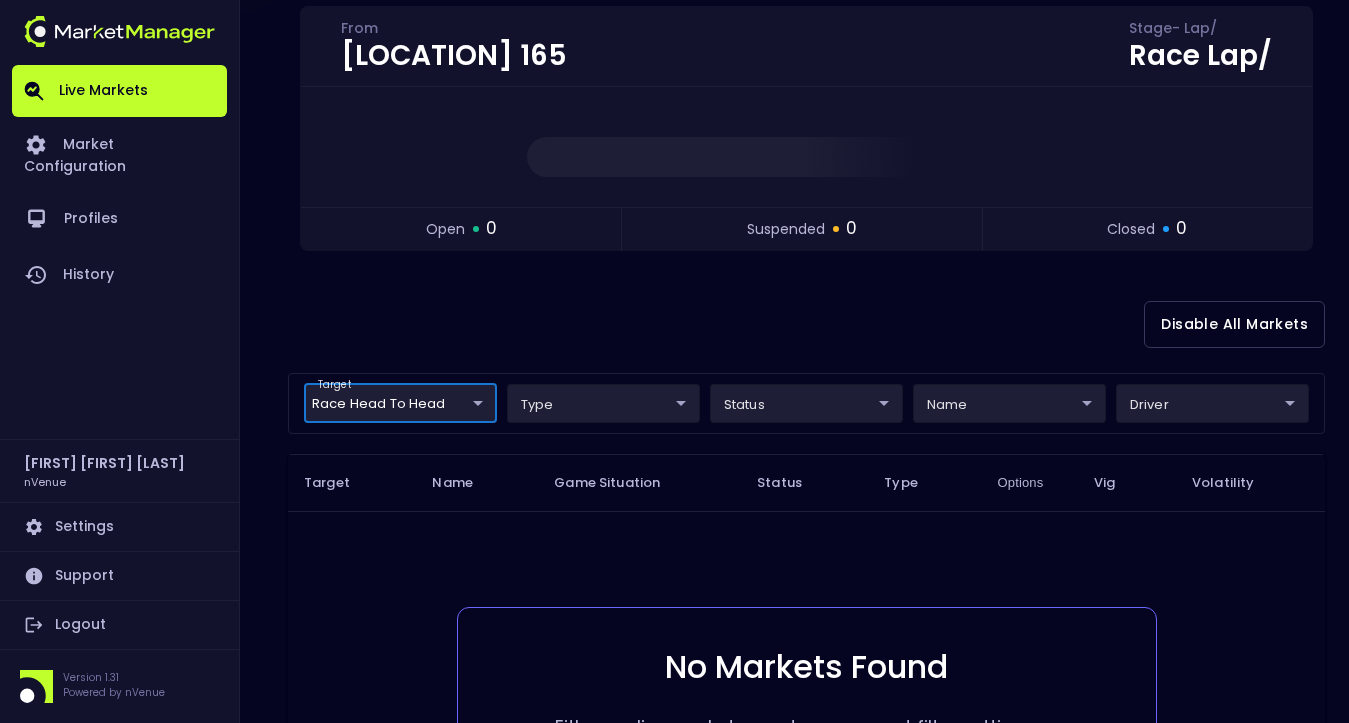 scroll, scrollTop: 0, scrollLeft: 0, axis: both 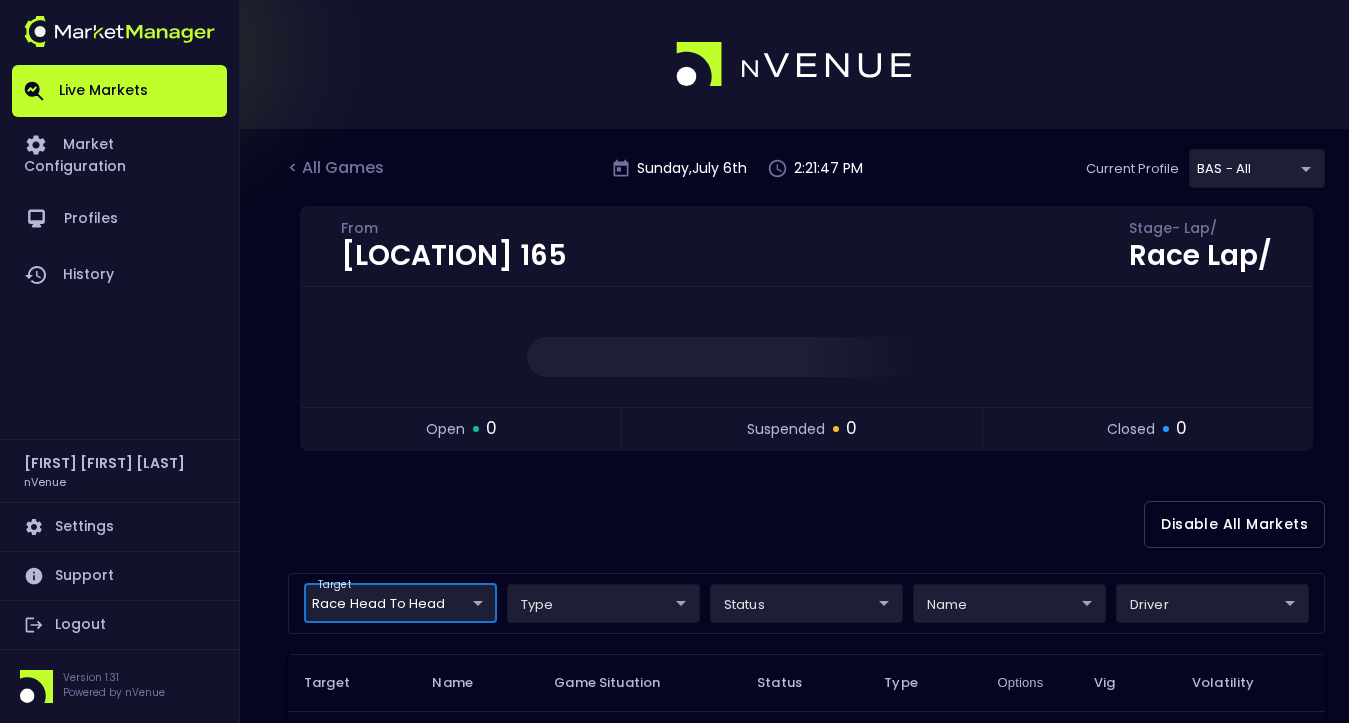 click on "Live Markets Market Configuration Profiles History [FIRST] [LAST] nVenue Settings Support Logout Version 1.31 Powered by nVenue < All Games Sunday , July 6 th 2:21:47 PM Current Profile BAS - All 0d810fa5-e353-4d9c-b11d-31f095cae871 Select Target Market Status Type Vig Volatility Options Close [LOCATION] 165 From Stage - Lap / Race Lap / open 0 suspended 0 closed 0 Disable All Markets target Race Head to Head Race Head to Head ​ type ​ ​ status ​ ​ name ​ ​ driver ​ ​ Target Name Game Situation Status Type Options Vig Volatility No Markets Found Either no live markets meet your current filter settings or there are currently no games to display. Rows per page: 25 25 0–0 of 0" at bounding box center [674, 602] 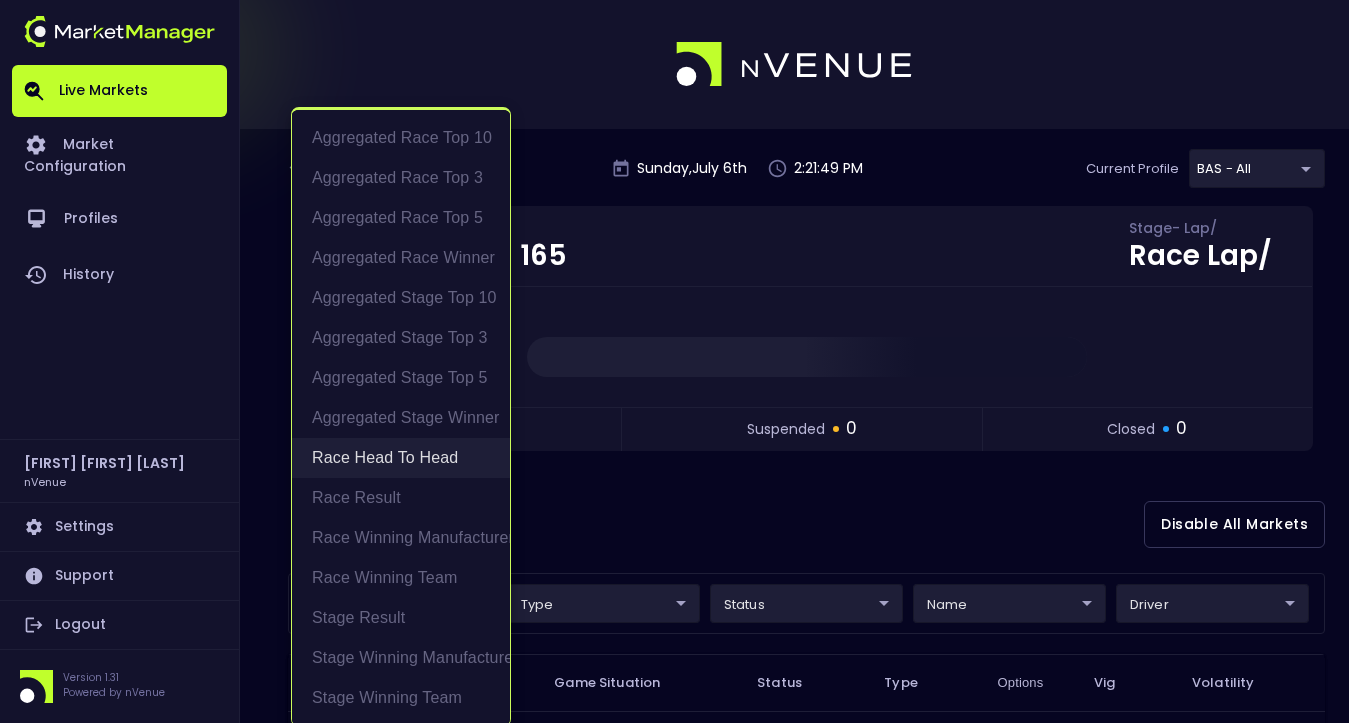 click on "Race Head to Head" at bounding box center [401, 458] 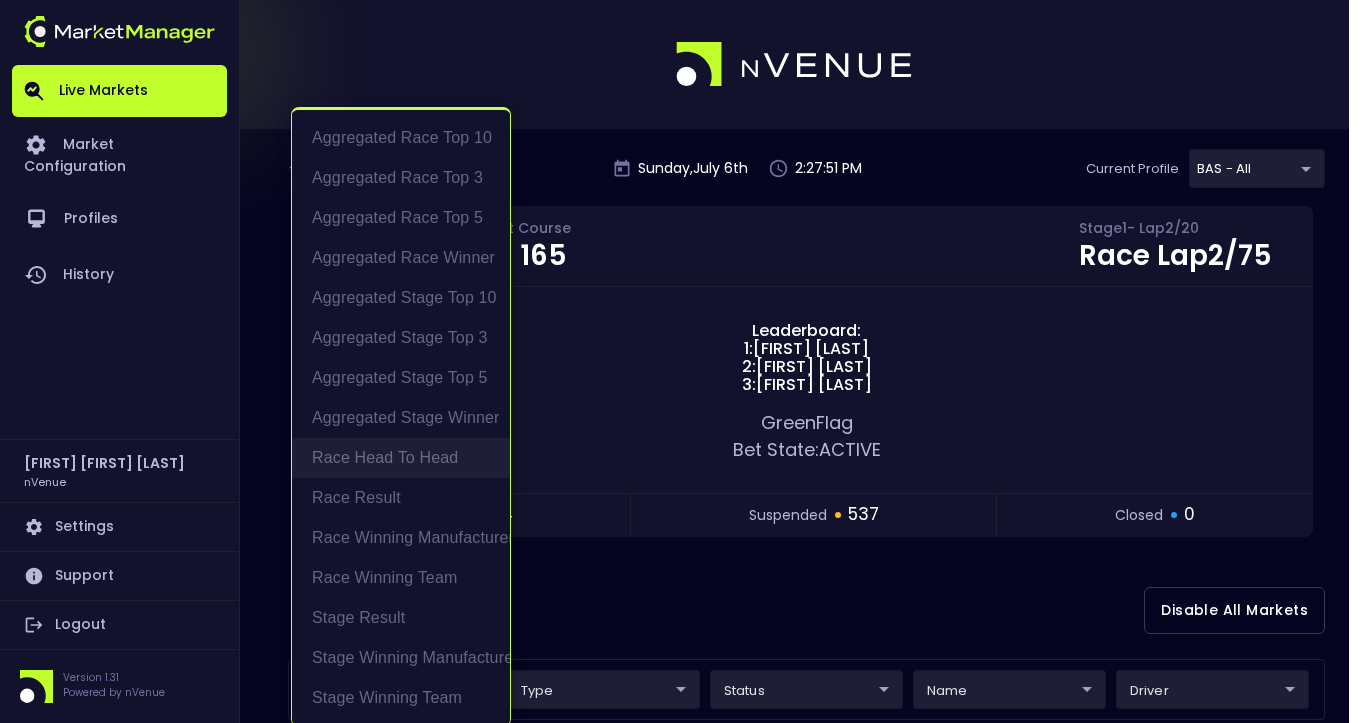 click on "Race Head to Head" at bounding box center (401, 458) 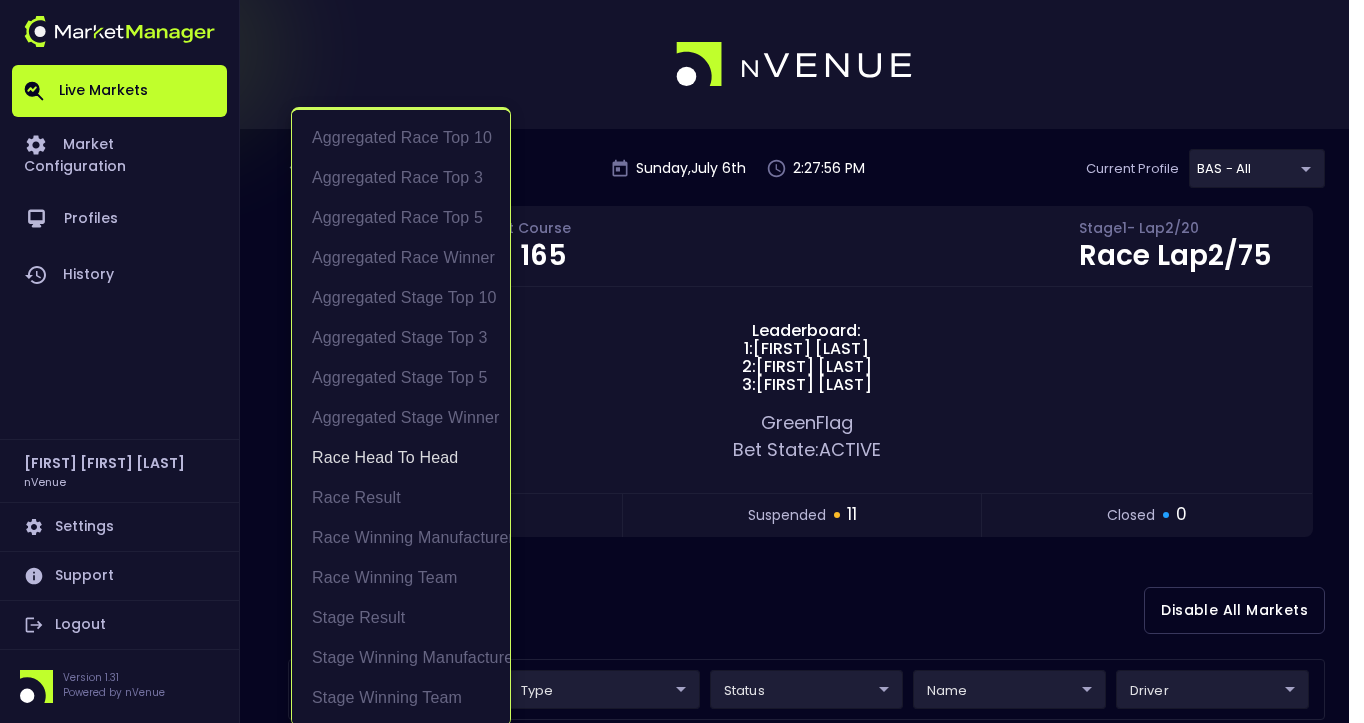 click at bounding box center [682, 361] 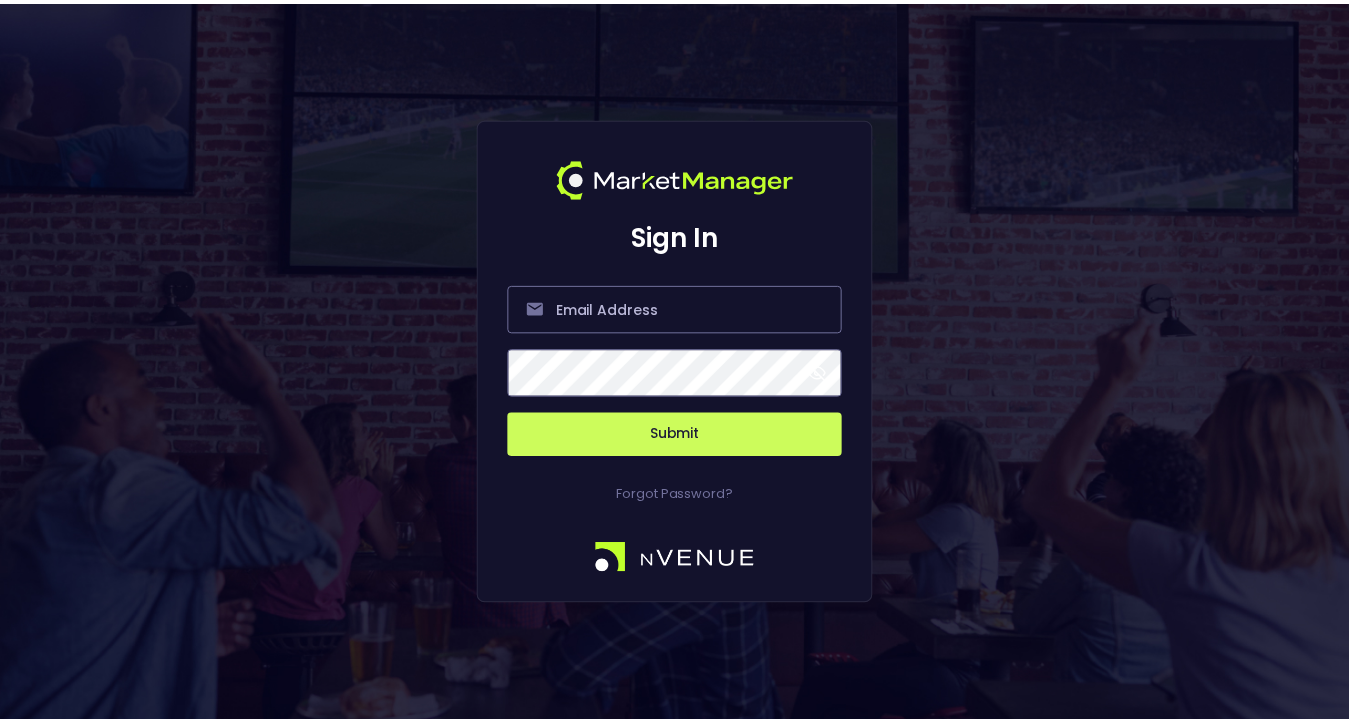 scroll, scrollTop: 0, scrollLeft: 0, axis: both 